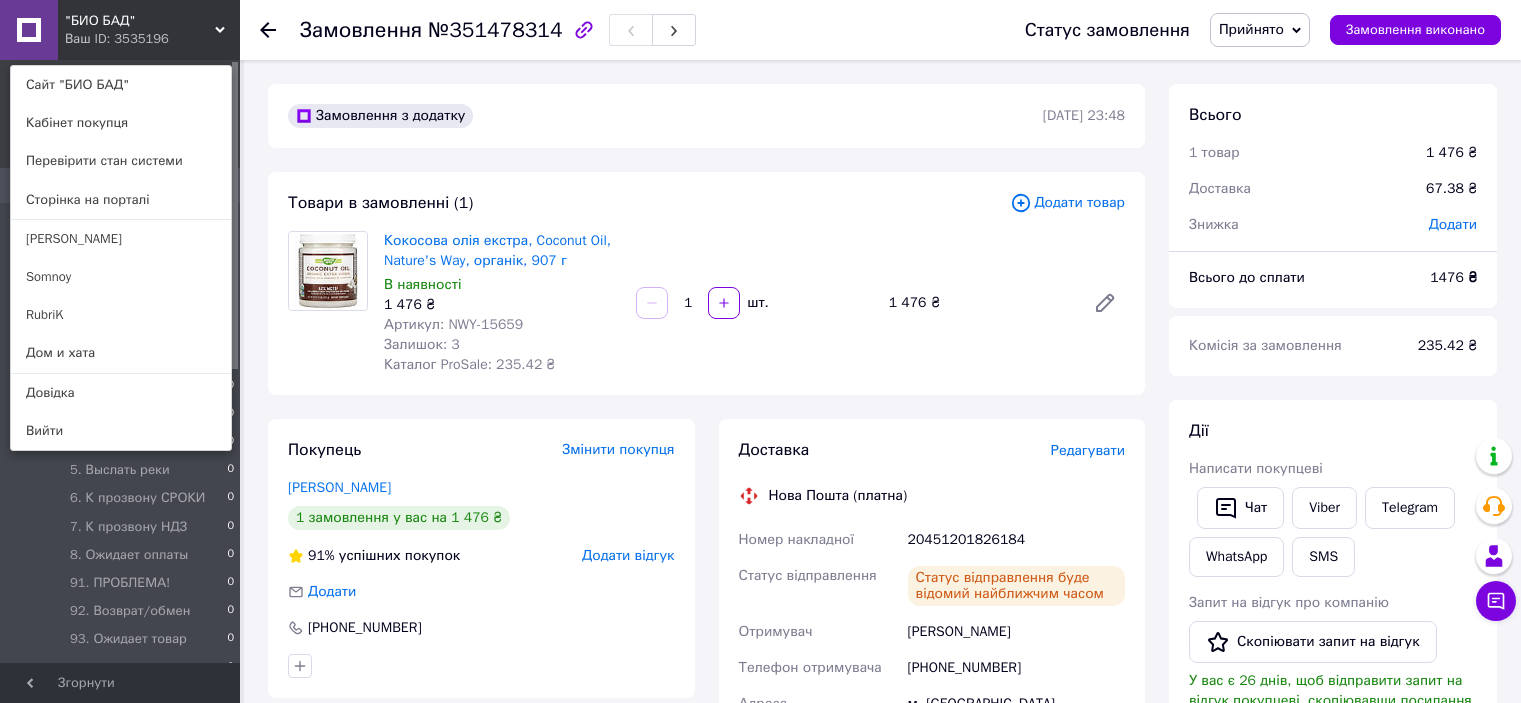 scroll, scrollTop: 190, scrollLeft: 0, axis: vertical 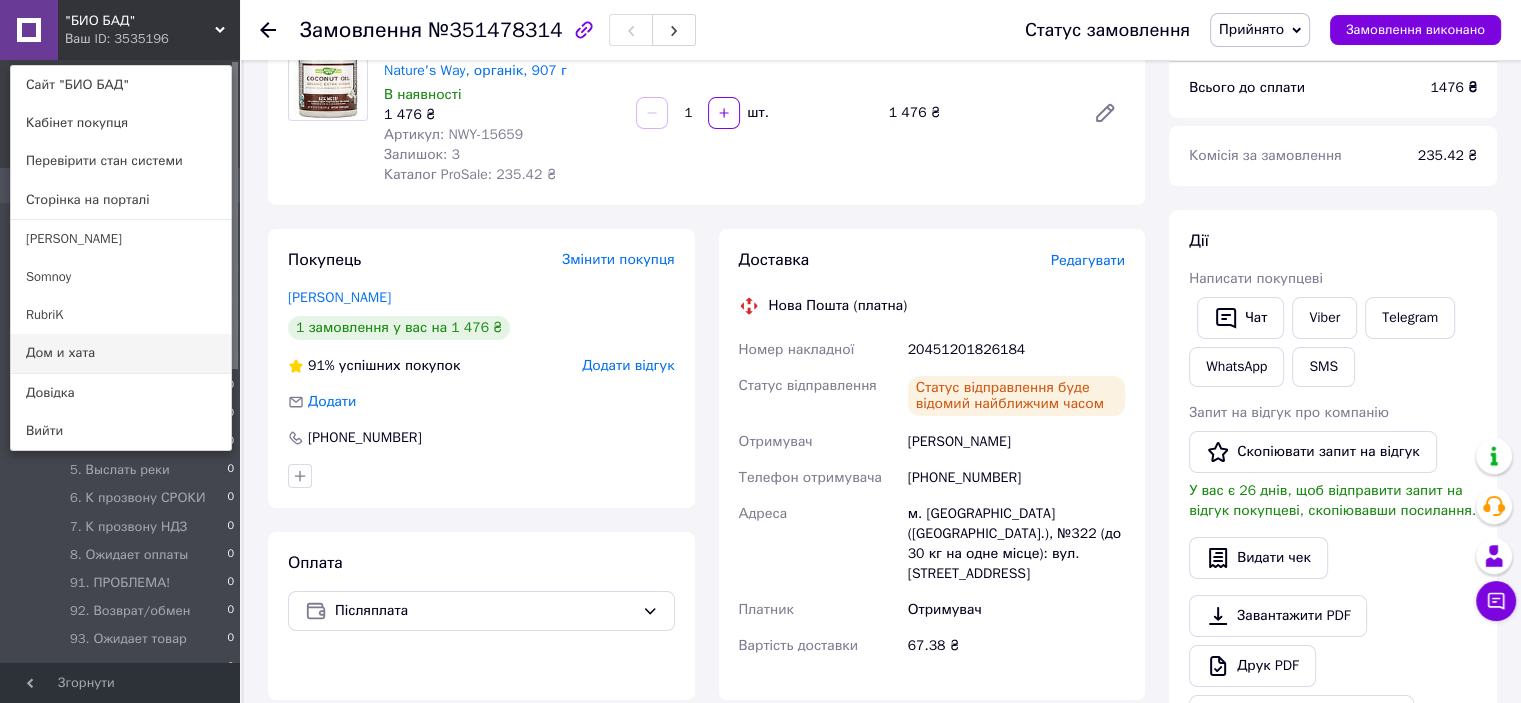 click on "Дом и хата" at bounding box center (121, 353) 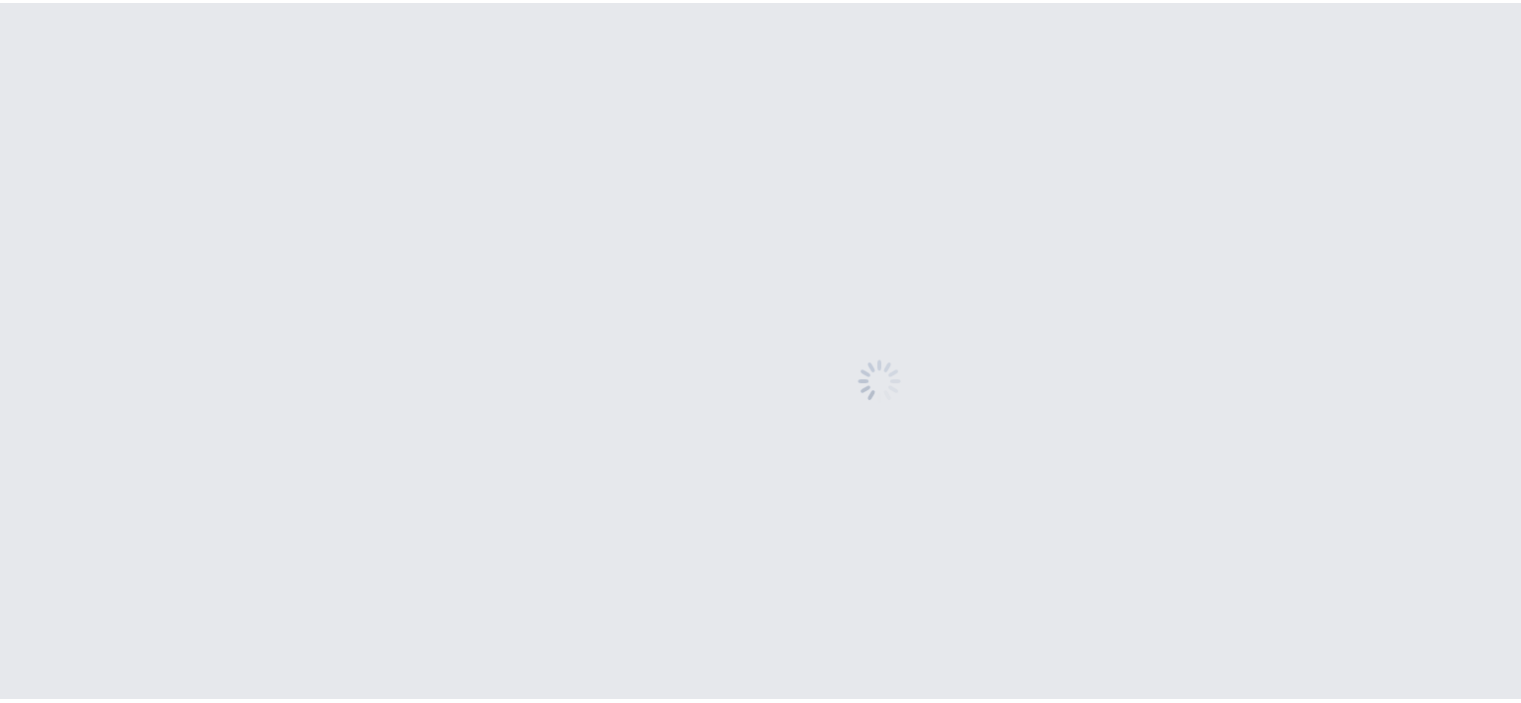 scroll, scrollTop: 0, scrollLeft: 0, axis: both 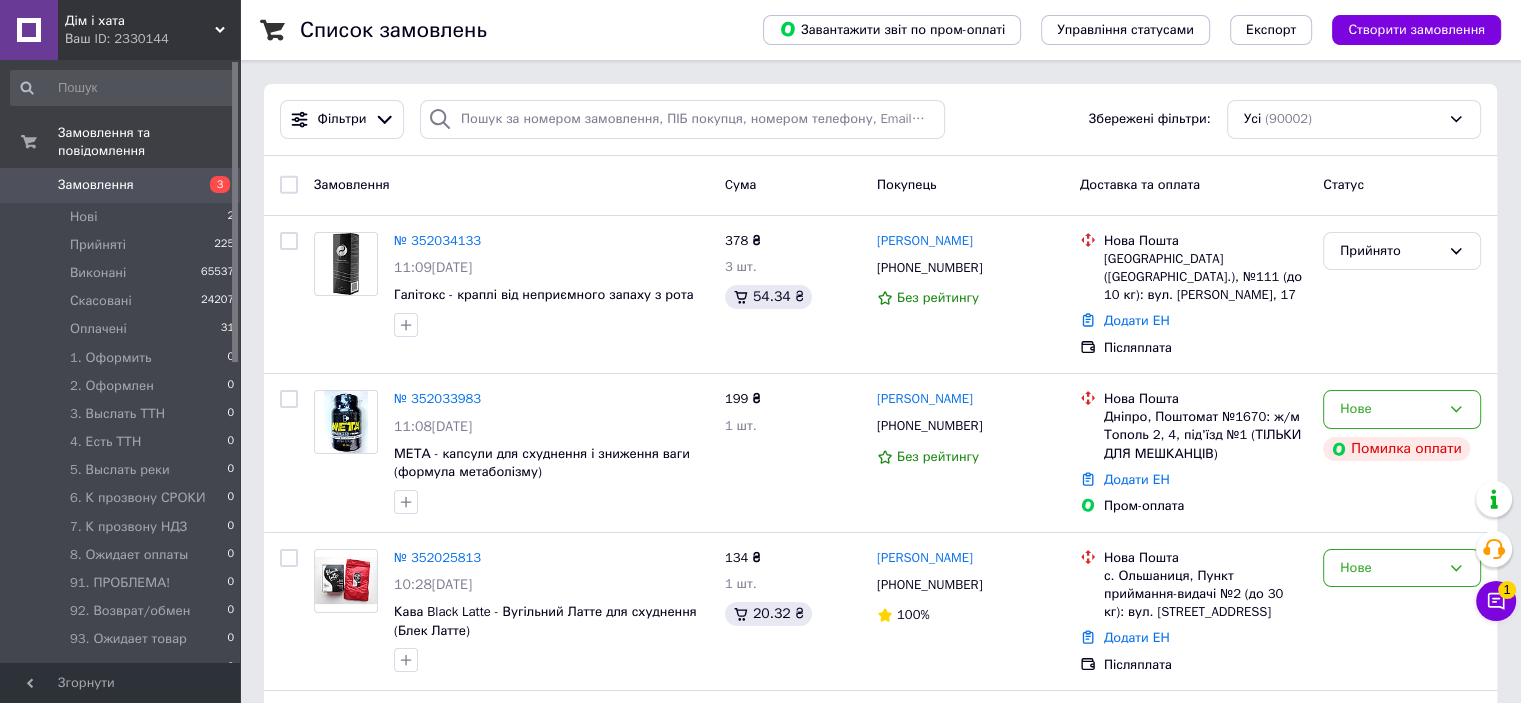 click on "Ваш ID: 2330144" at bounding box center (152, 39) 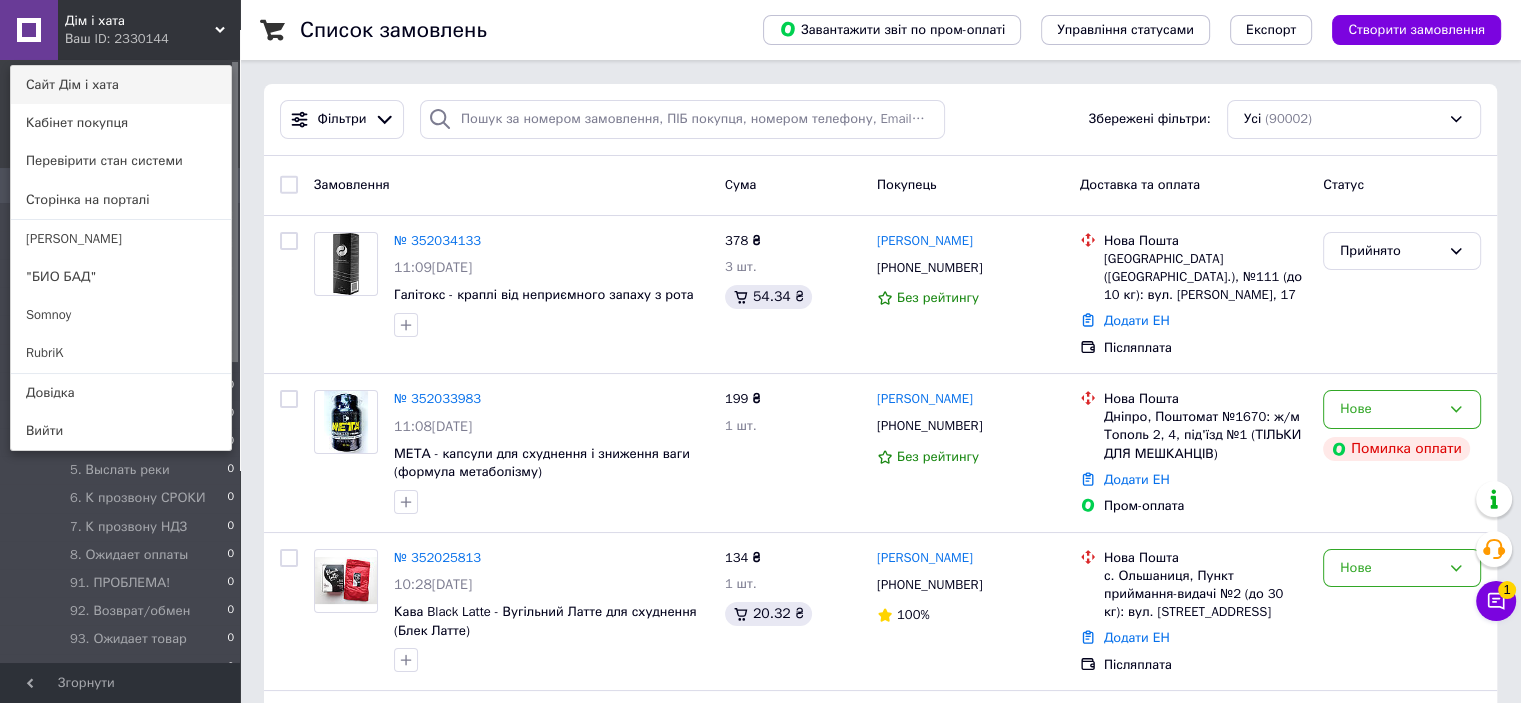click on "Сайт Дім і хата" at bounding box center (121, 85) 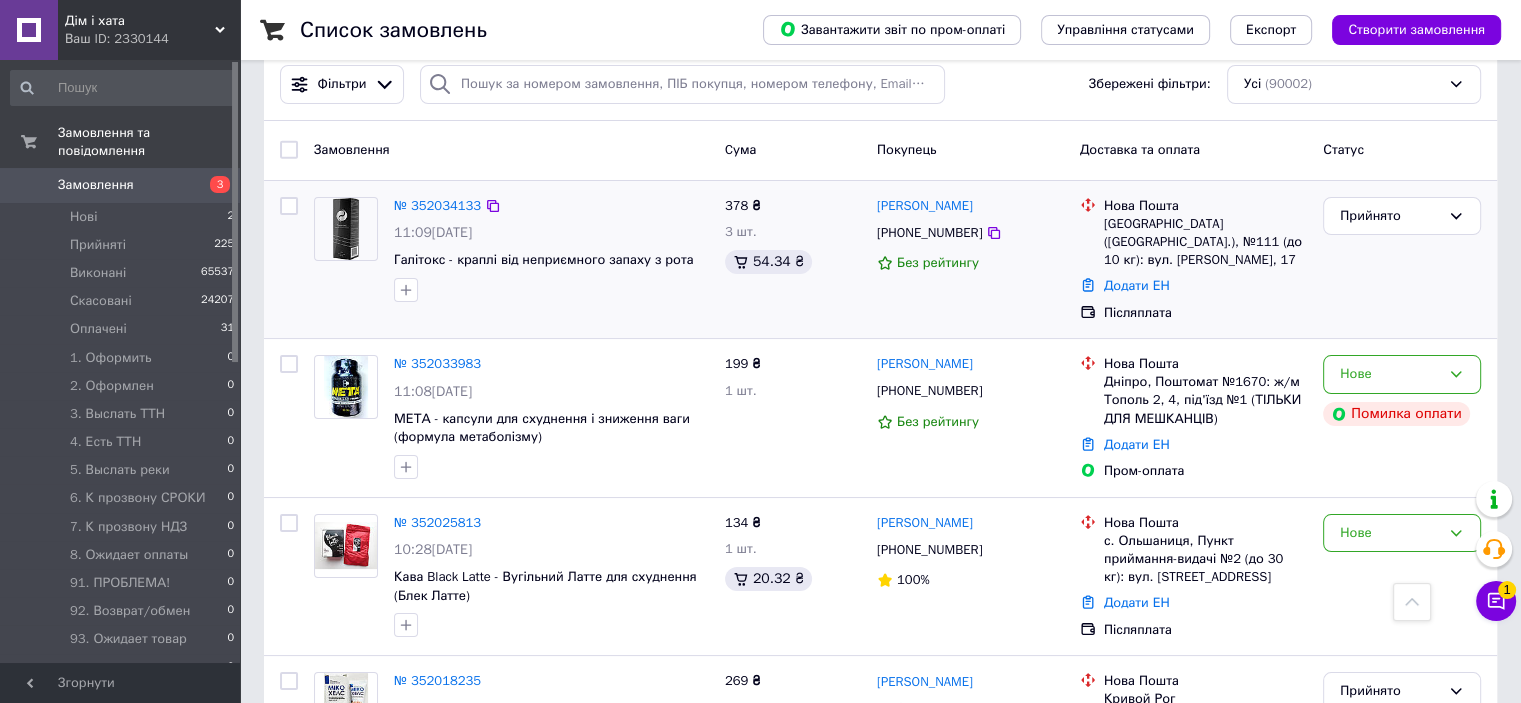 scroll, scrollTop: 0, scrollLeft: 0, axis: both 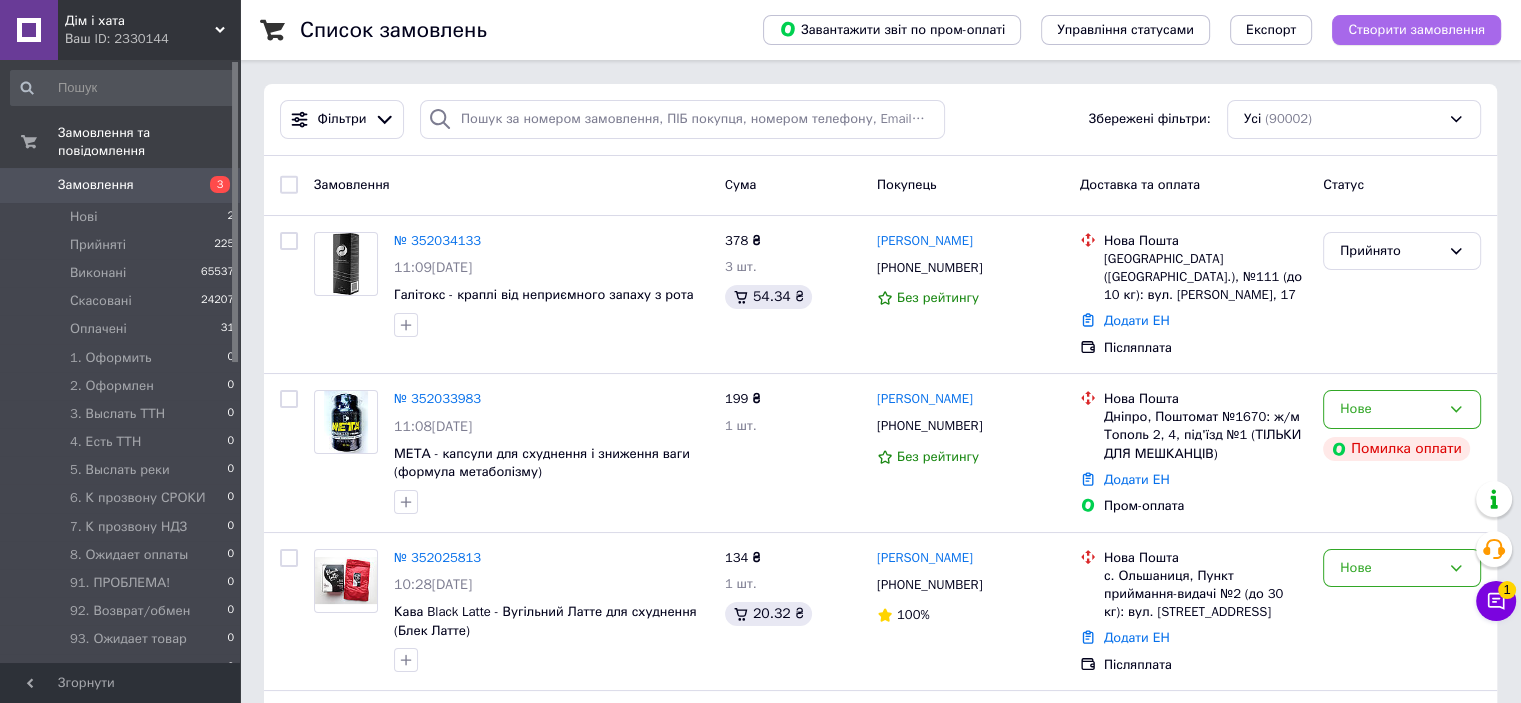 click on "Створити замовлення" at bounding box center (1416, 30) 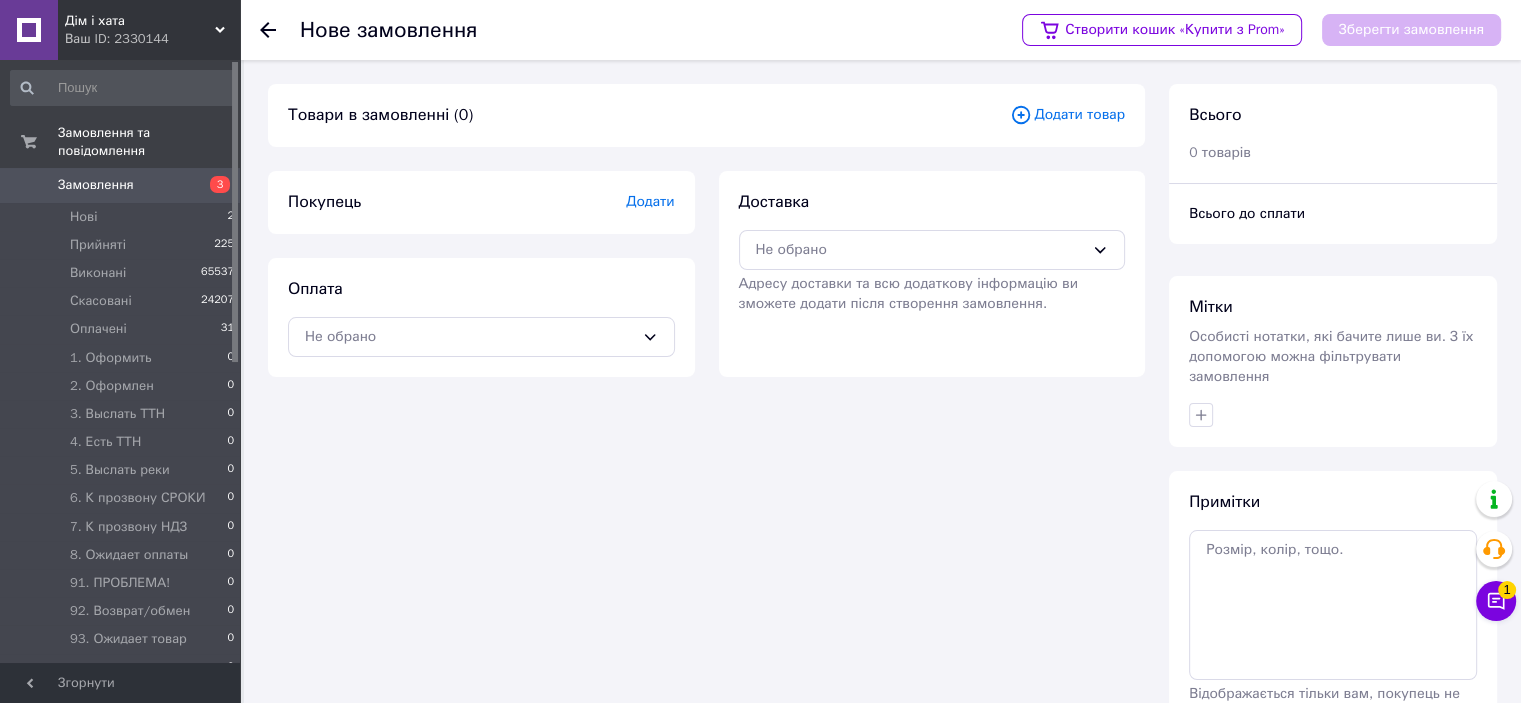 click on "Додати товар" at bounding box center (1067, 115) 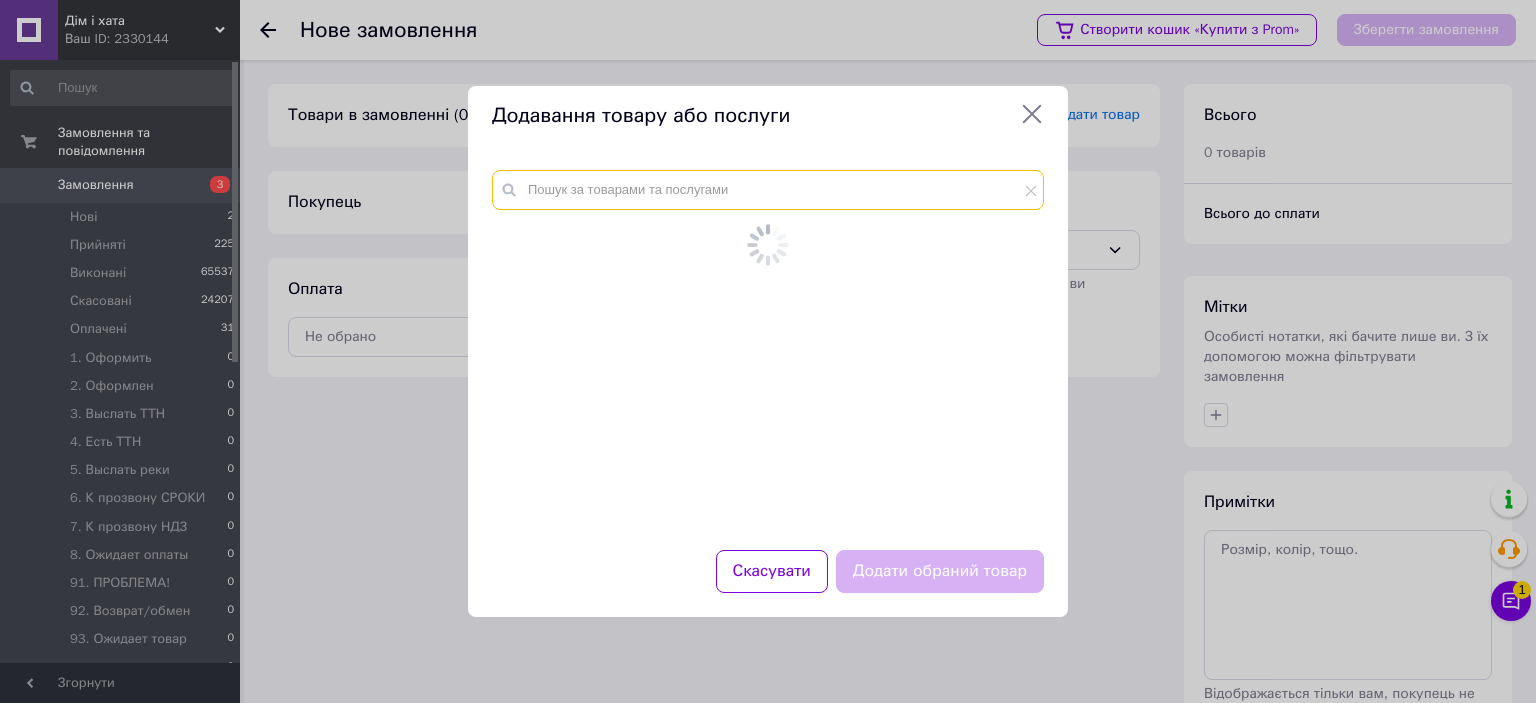 drag, startPoint x: 655, startPoint y: 195, endPoint x: 611, endPoint y: 246, distance: 67.357254 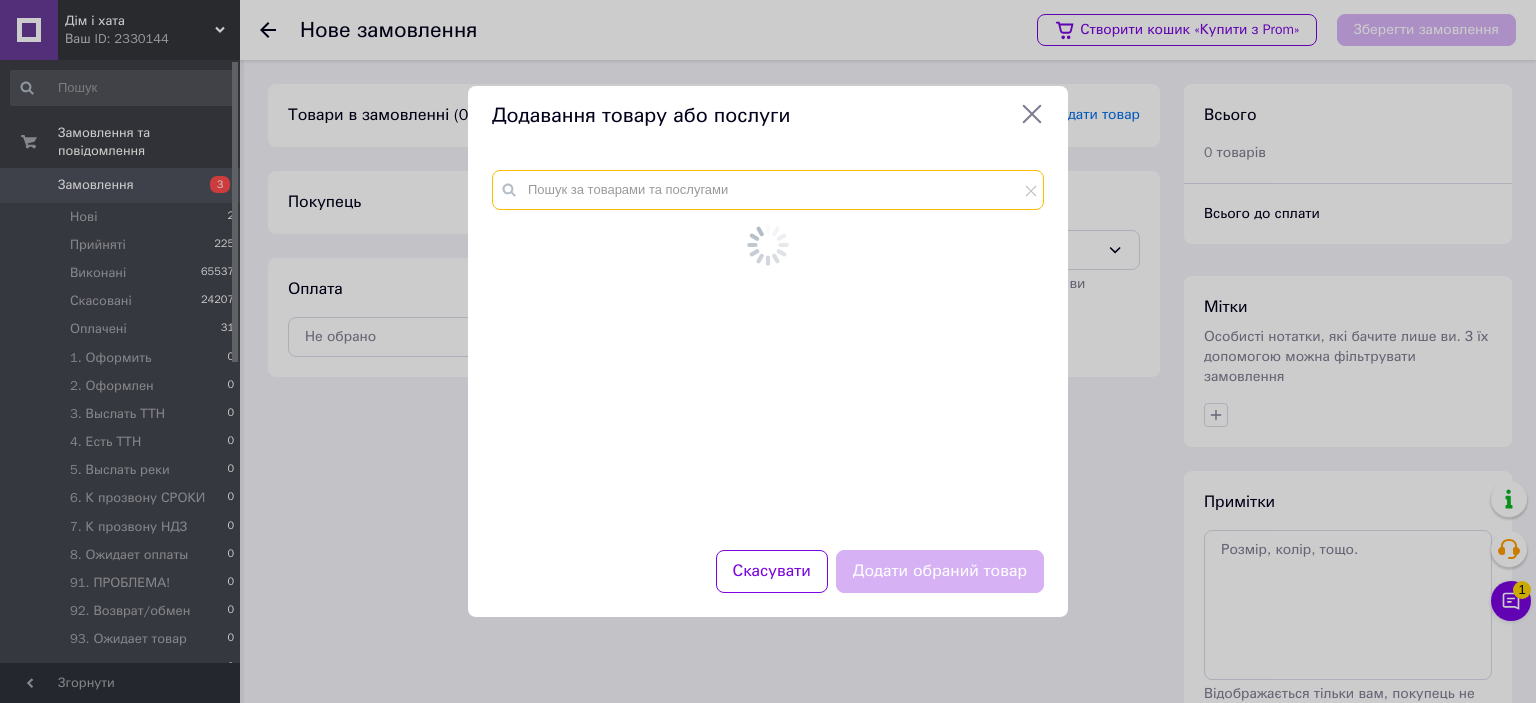 click at bounding box center (768, 190) 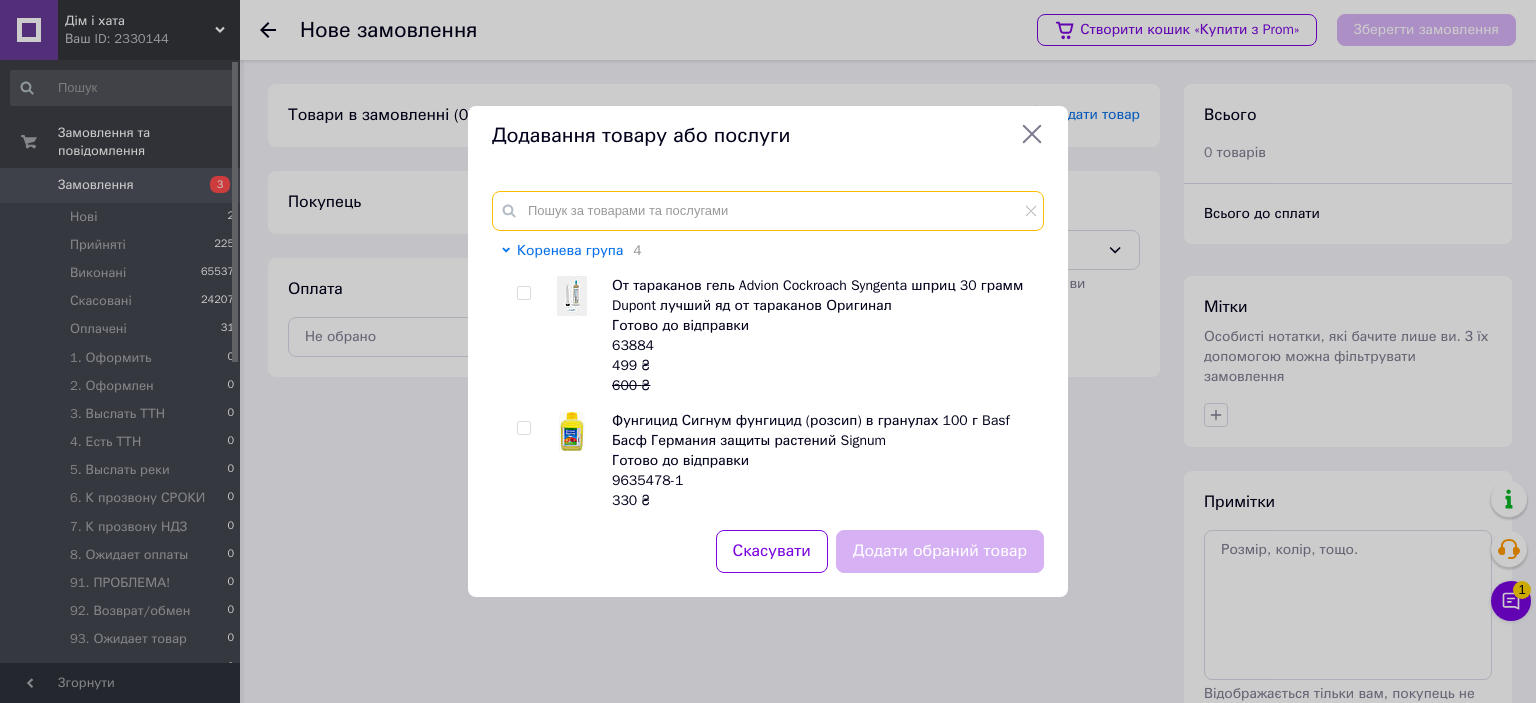 paste on "Smoke Out" 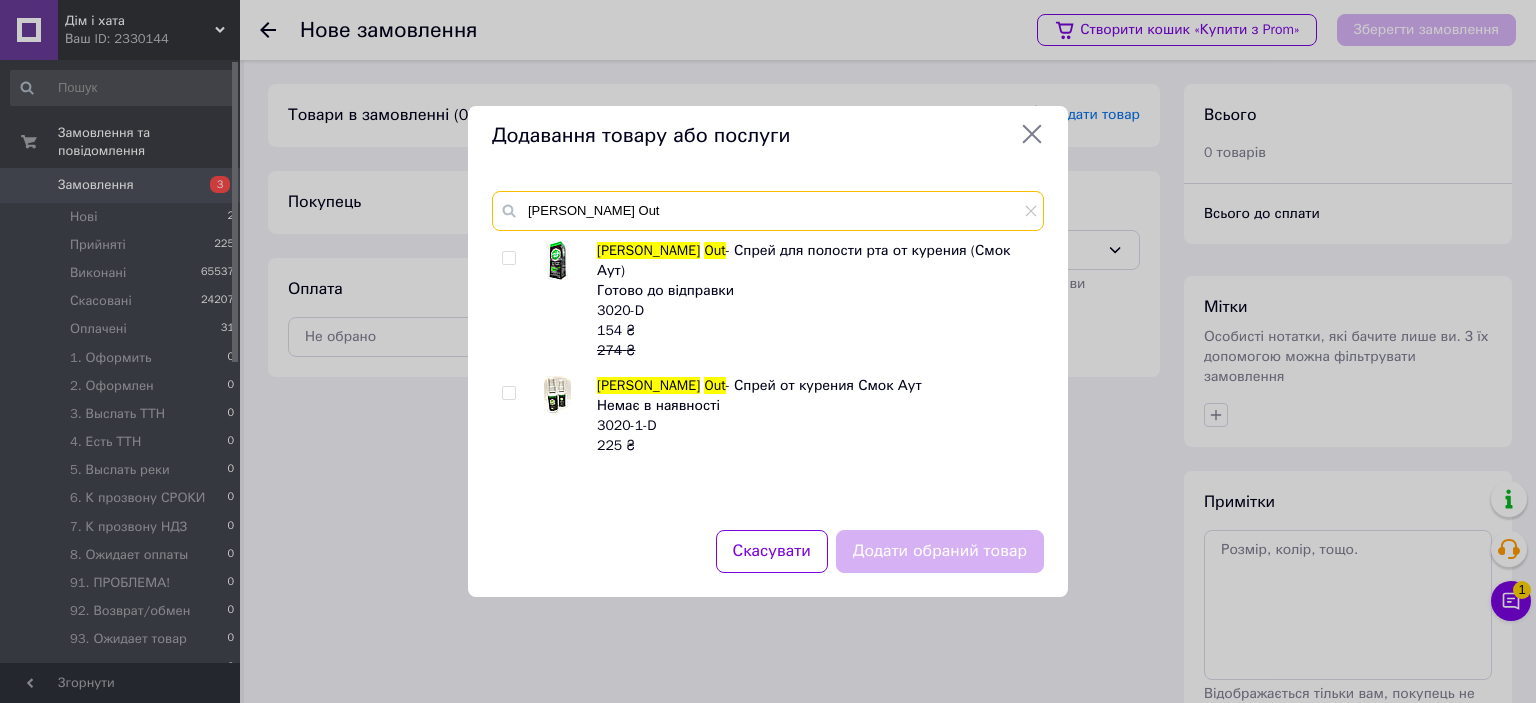 type on "Smoke Out" 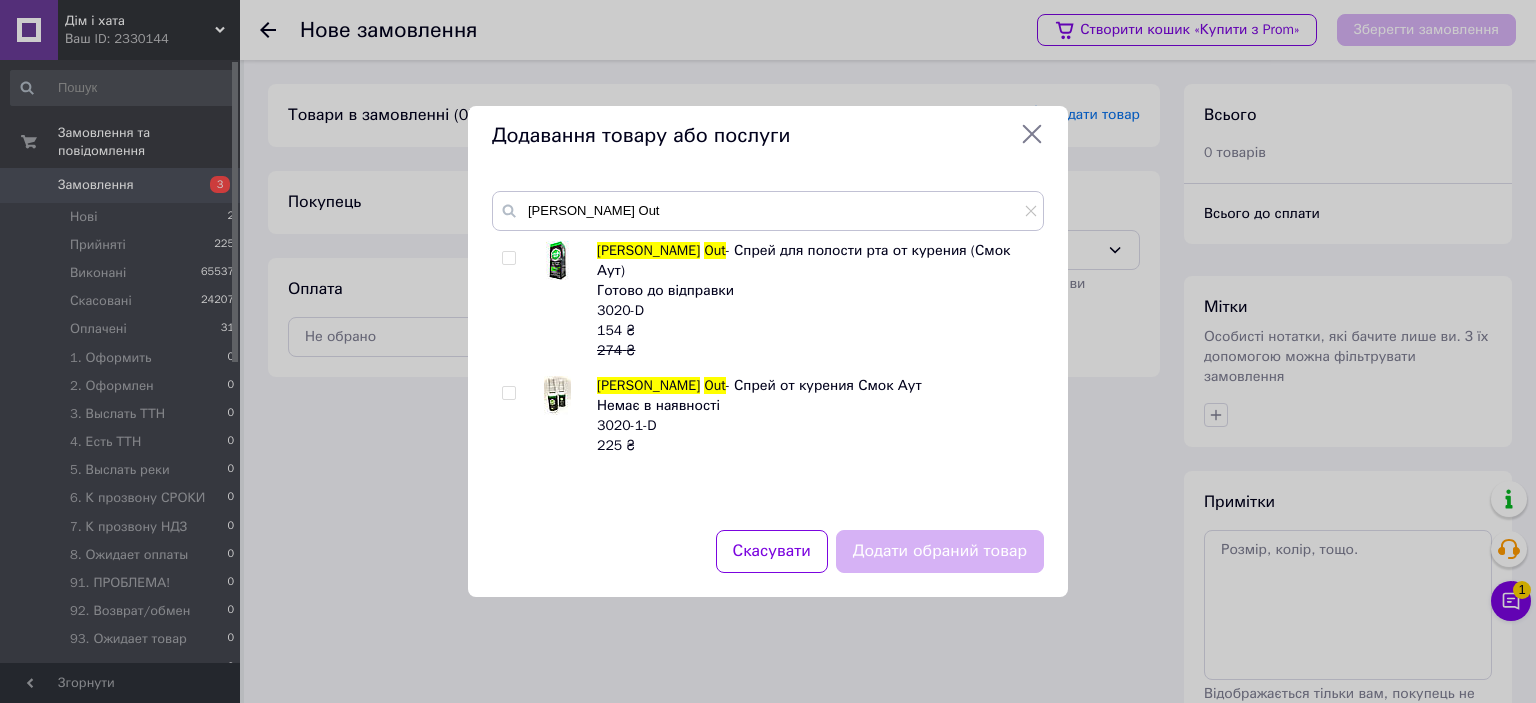 click at bounding box center (512, 301) 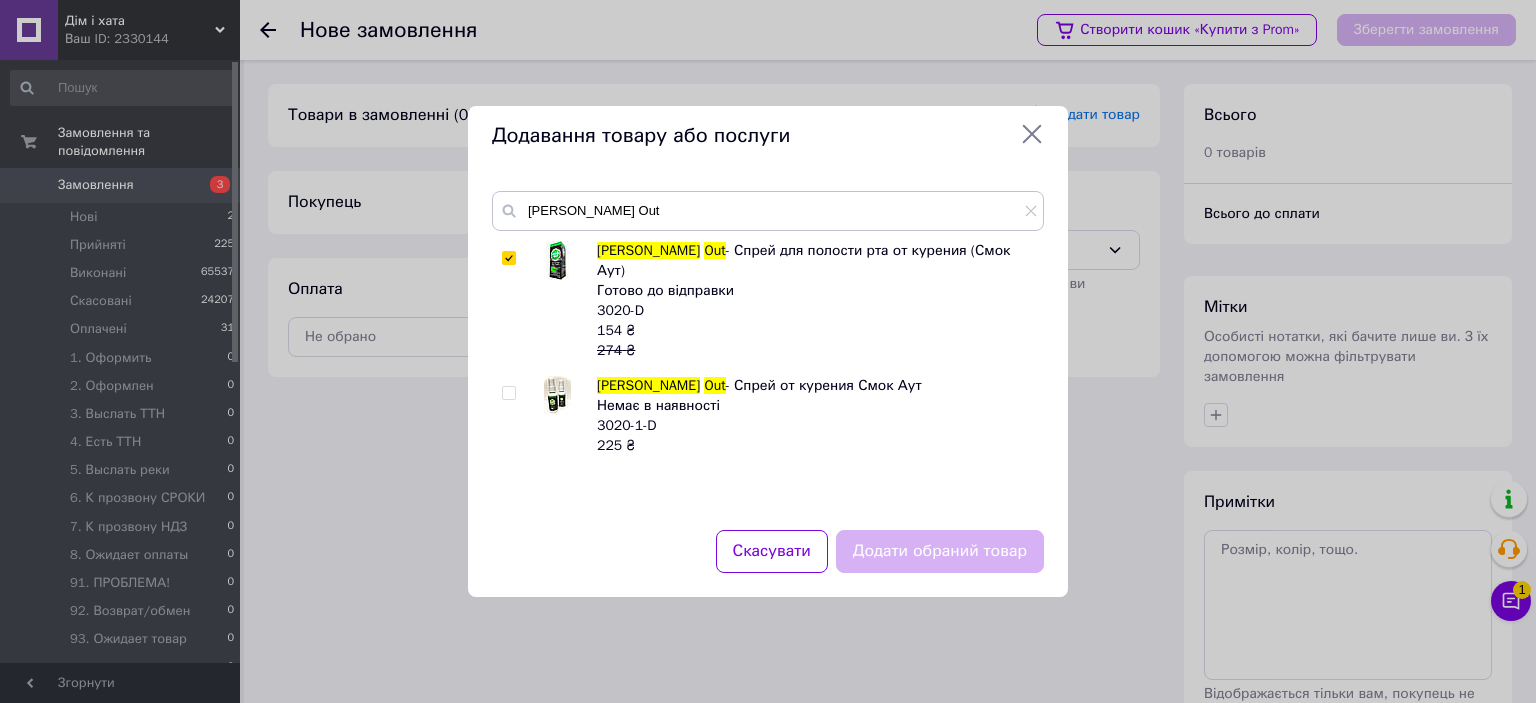 checkbox on "true" 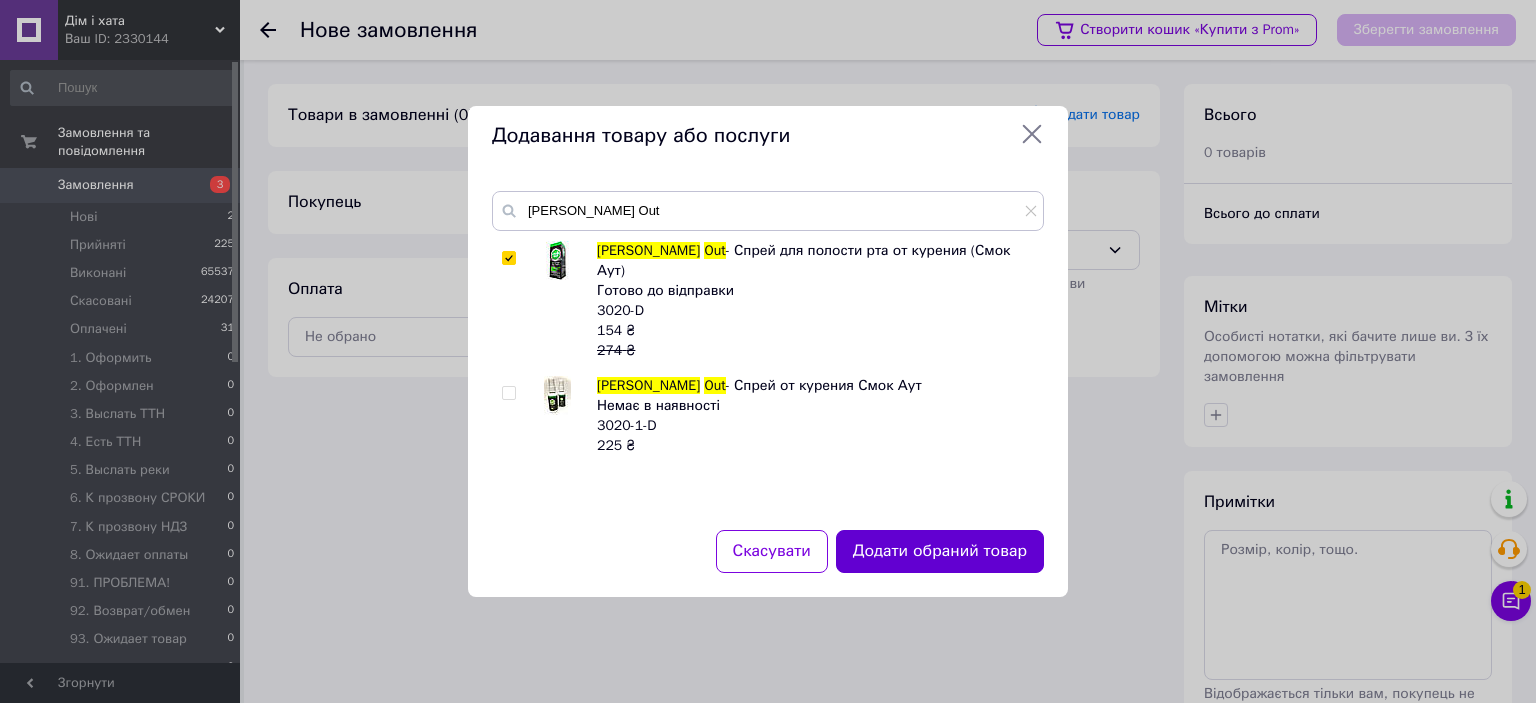 click on "Додати обраний товар" at bounding box center [940, 551] 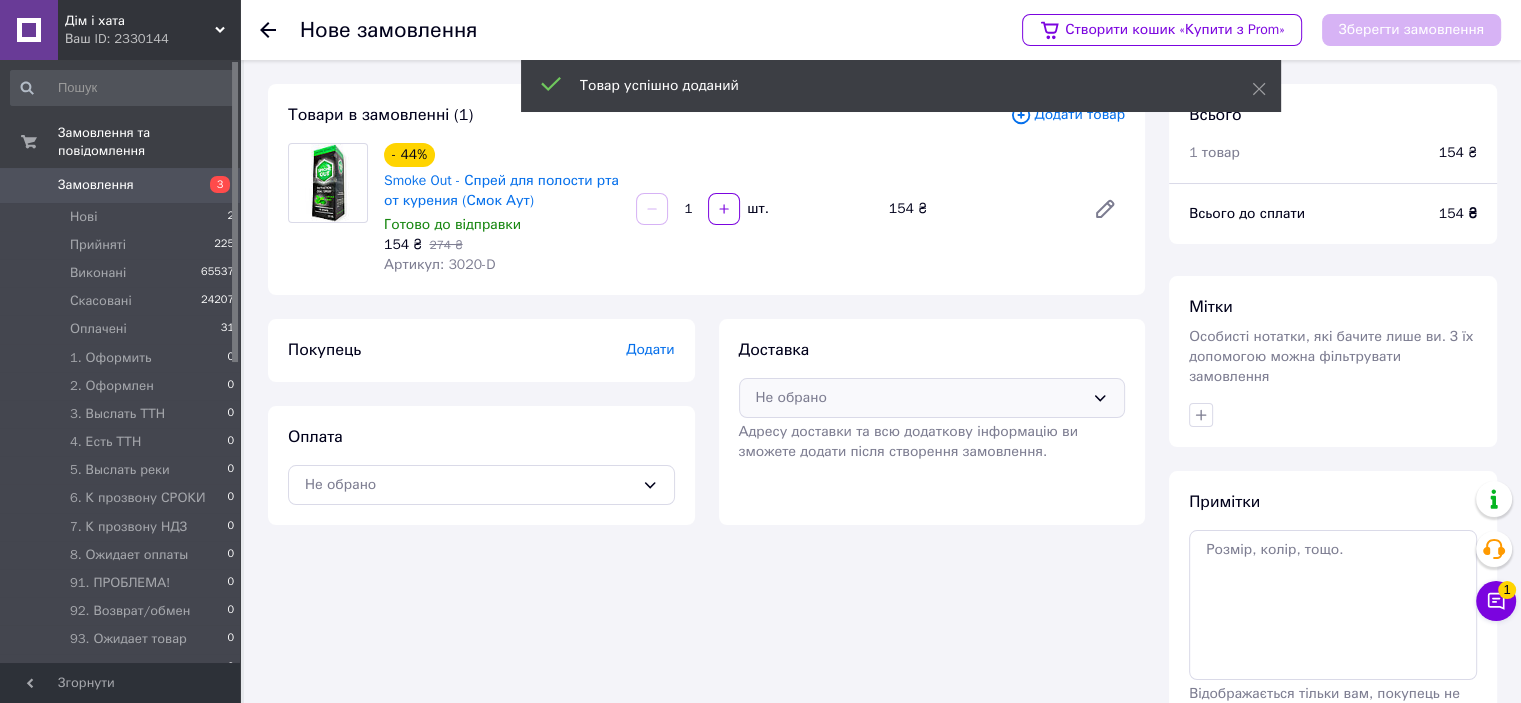 click on "Не обрано" at bounding box center [920, 398] 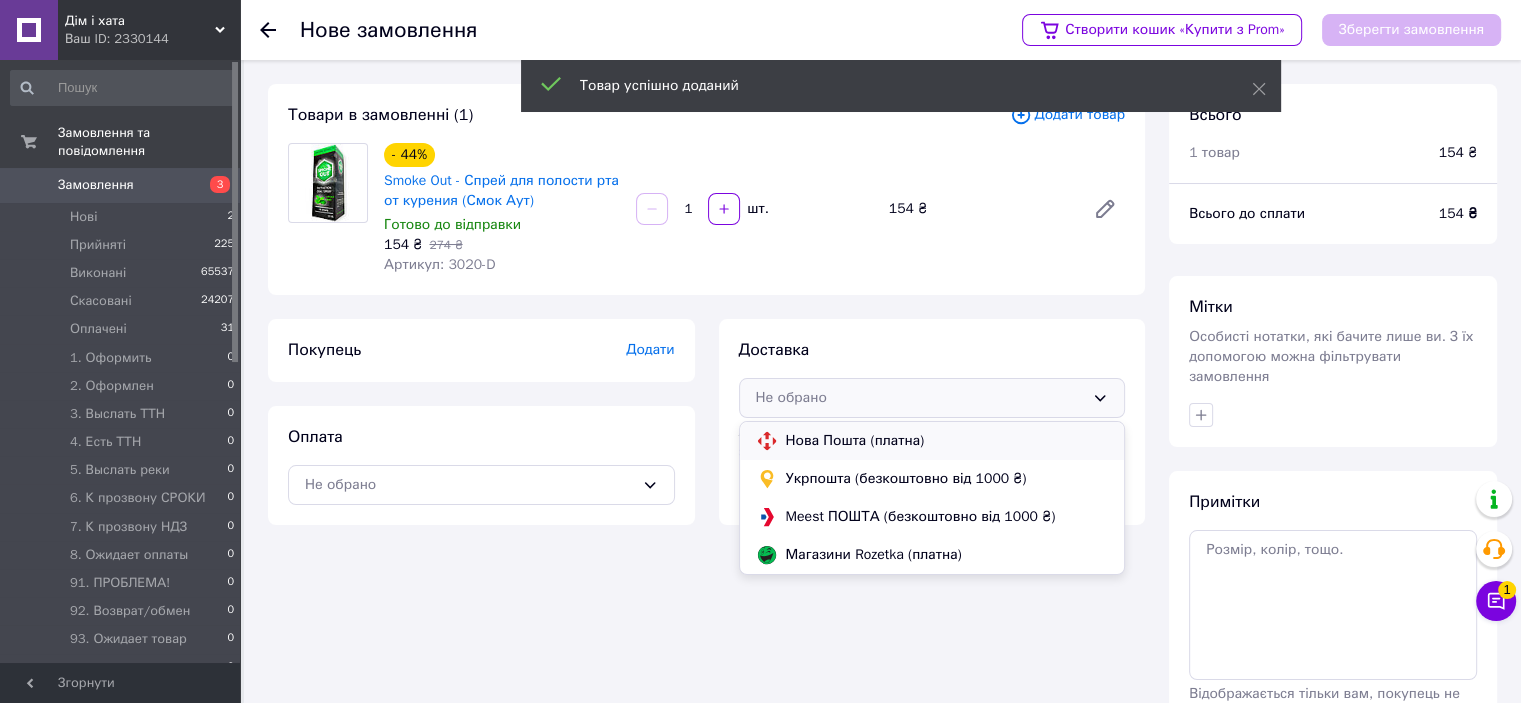 click on "Нова Пошта (платна)" at bounding box center (947, 441) 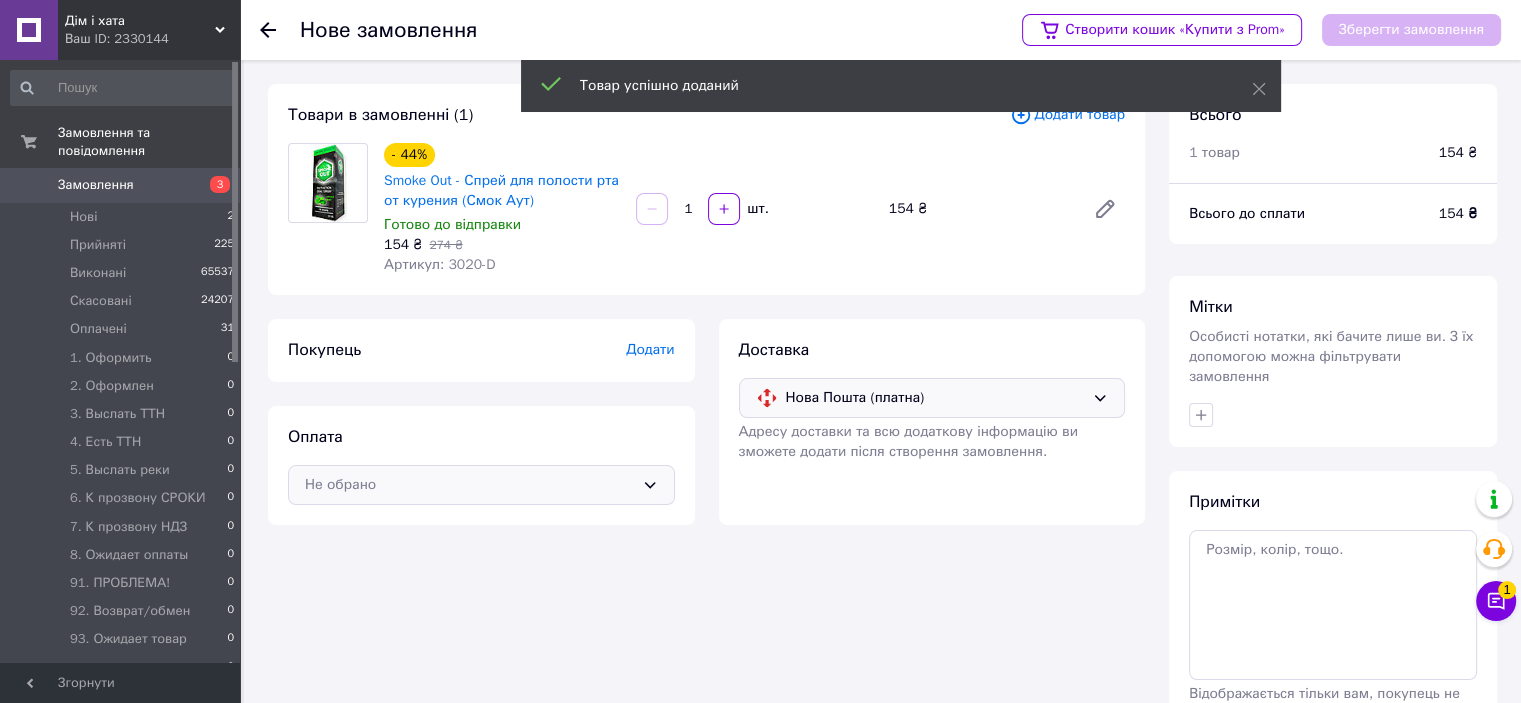 drag, startPoint x: 572, startPoint y: 472, endPoint x: 553, endPoint y: 481, distance: 21.023796 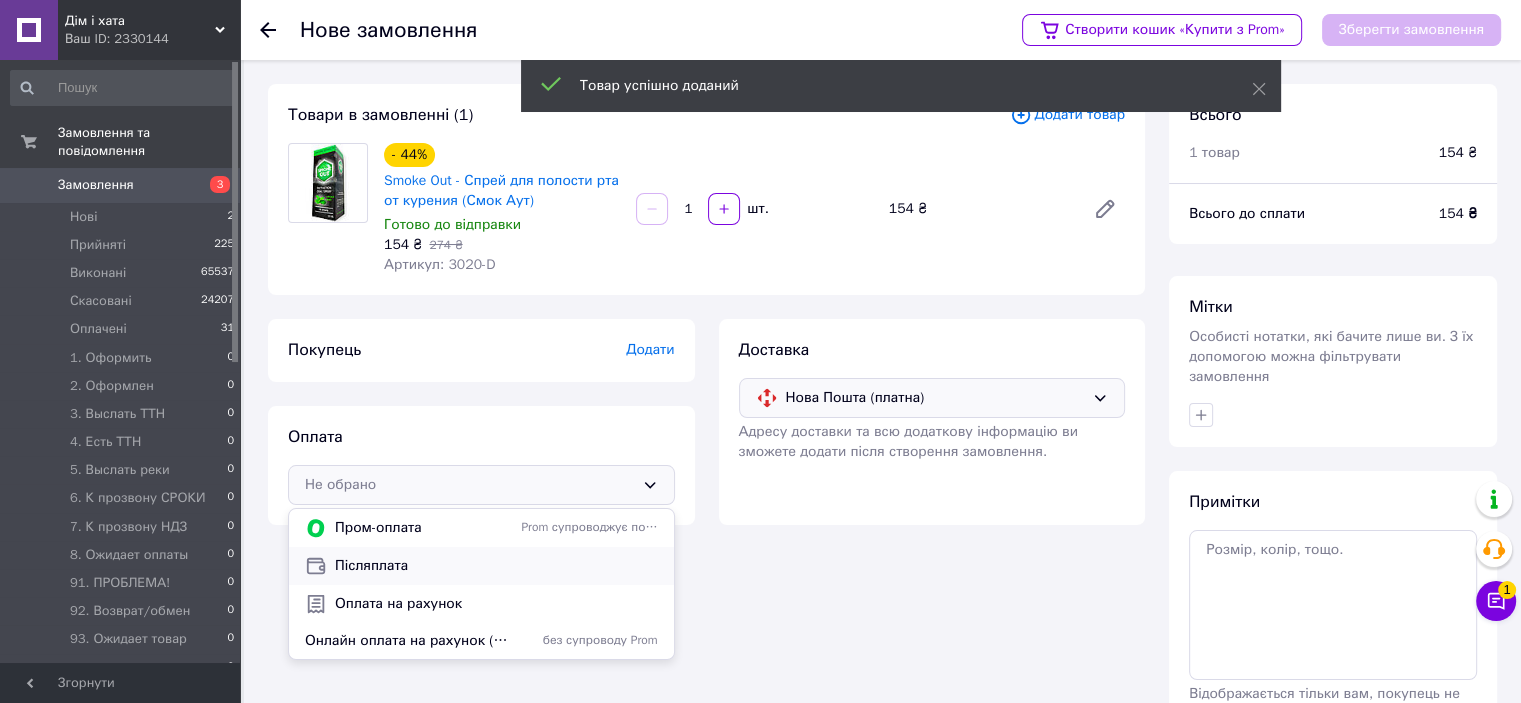 click on "Післяплата" at bounding box center (496, 566) 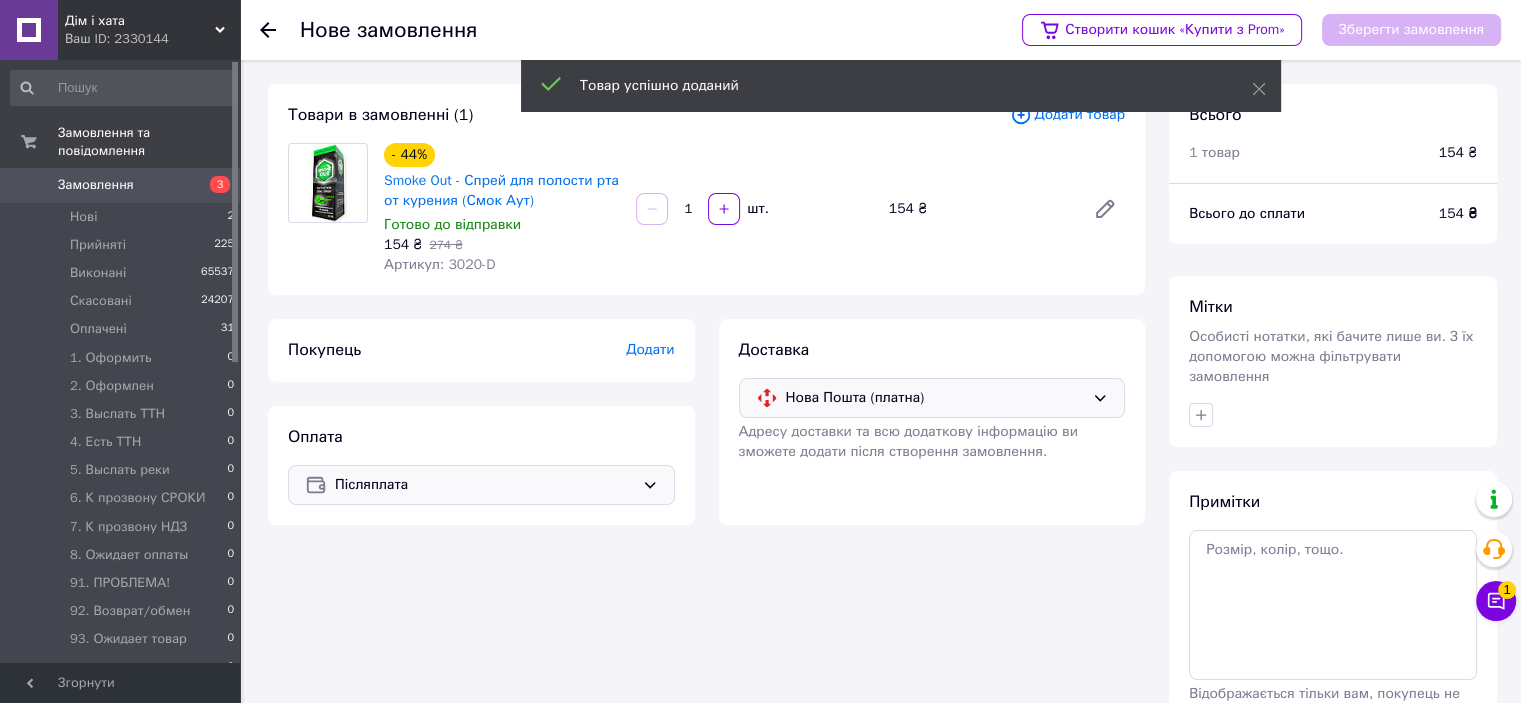 click on "Додати" at bounding box center [650, 349] 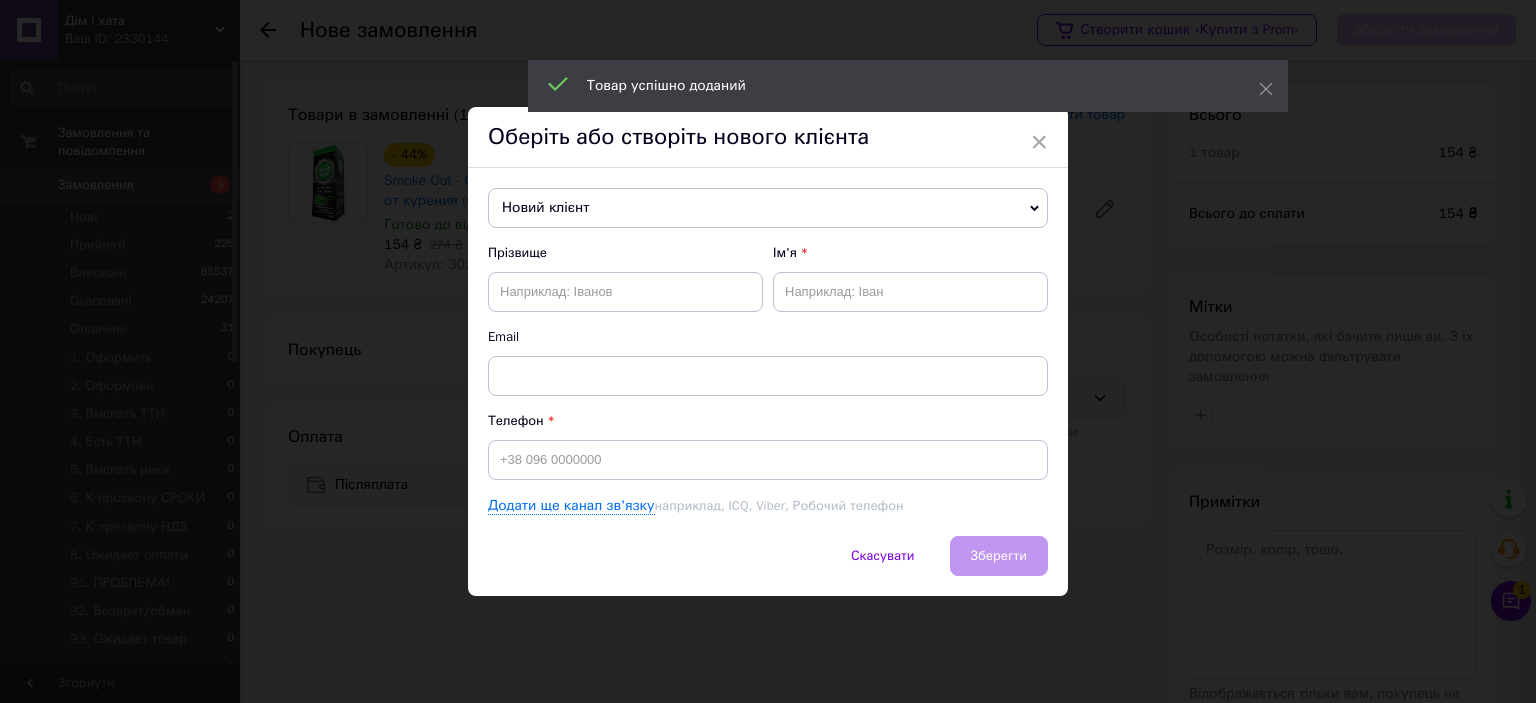 click on "Email" at bounding box center (768, 337) 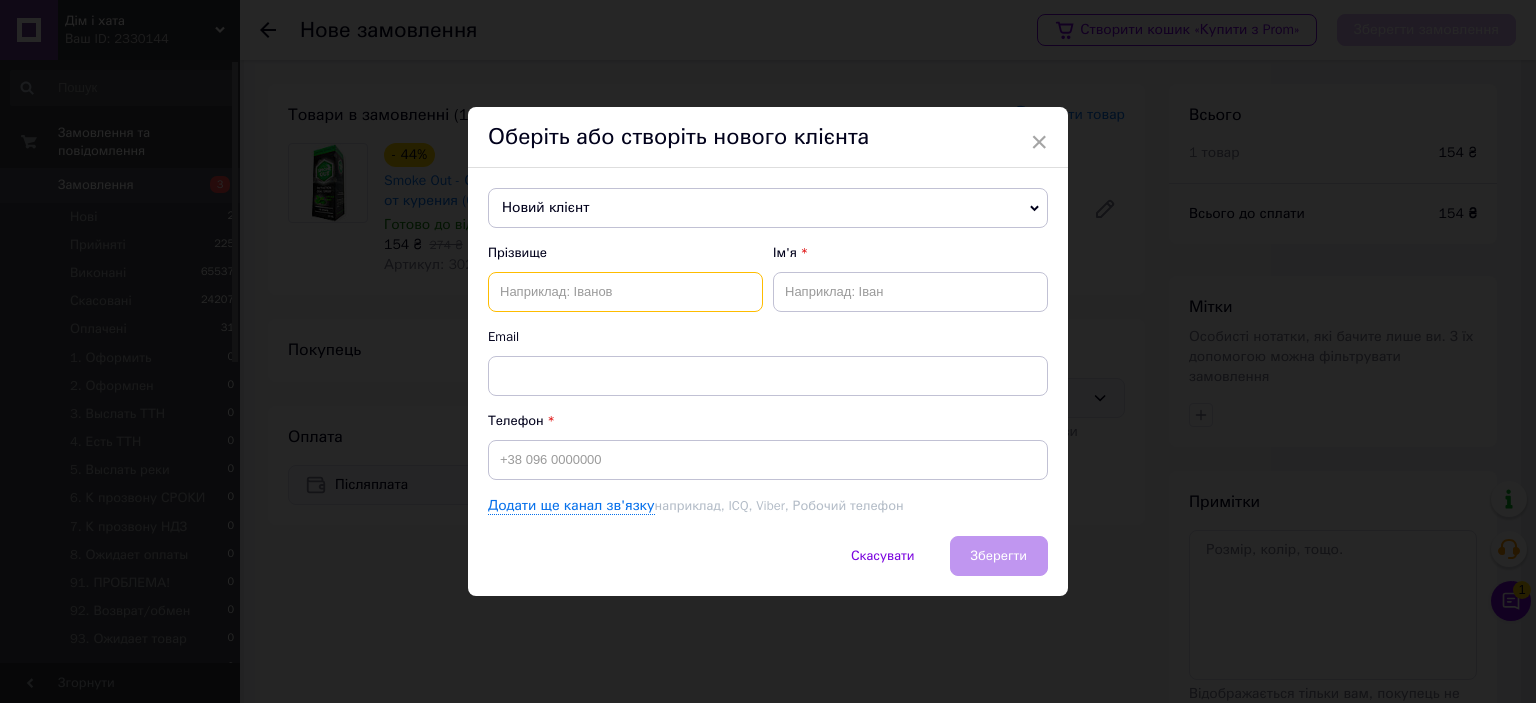 click at bounding box center (625, 292) 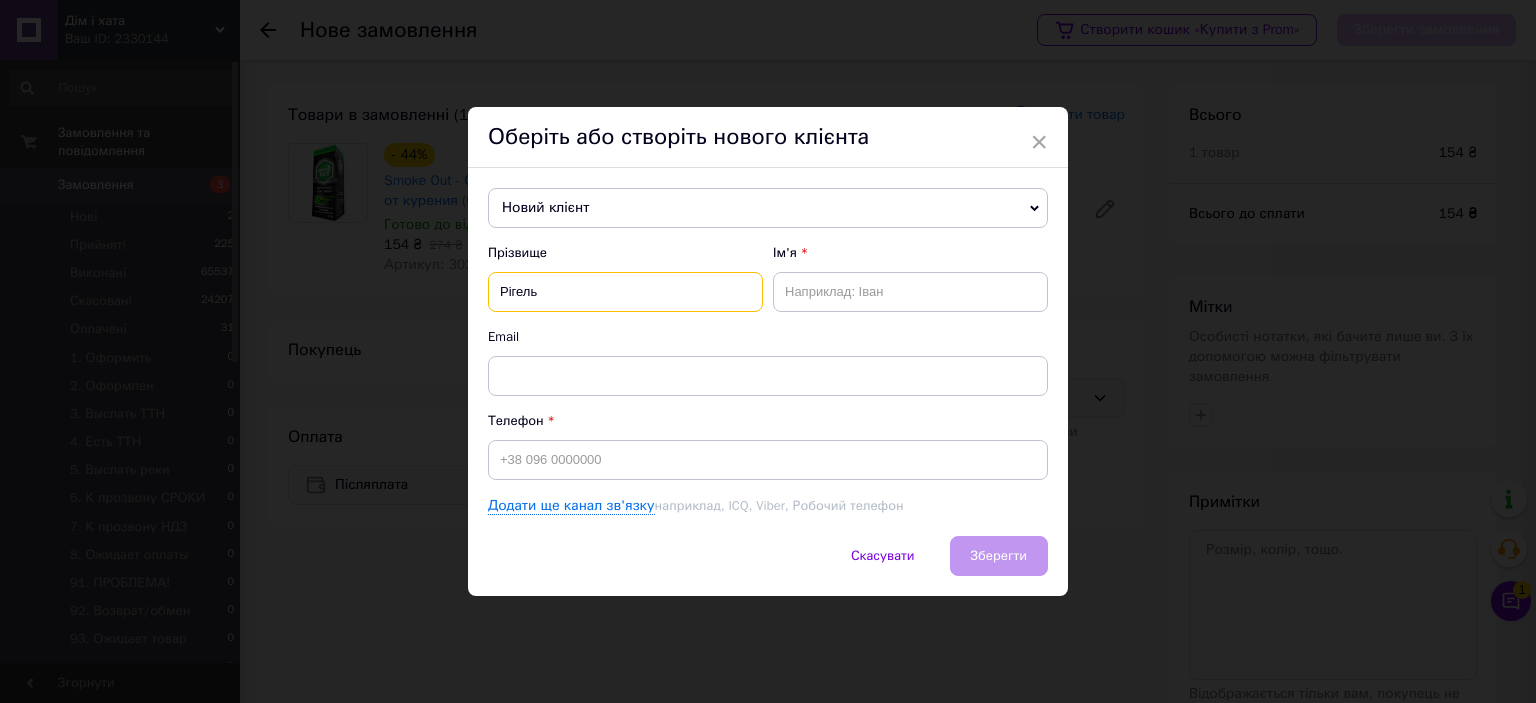 type on "Рігель" 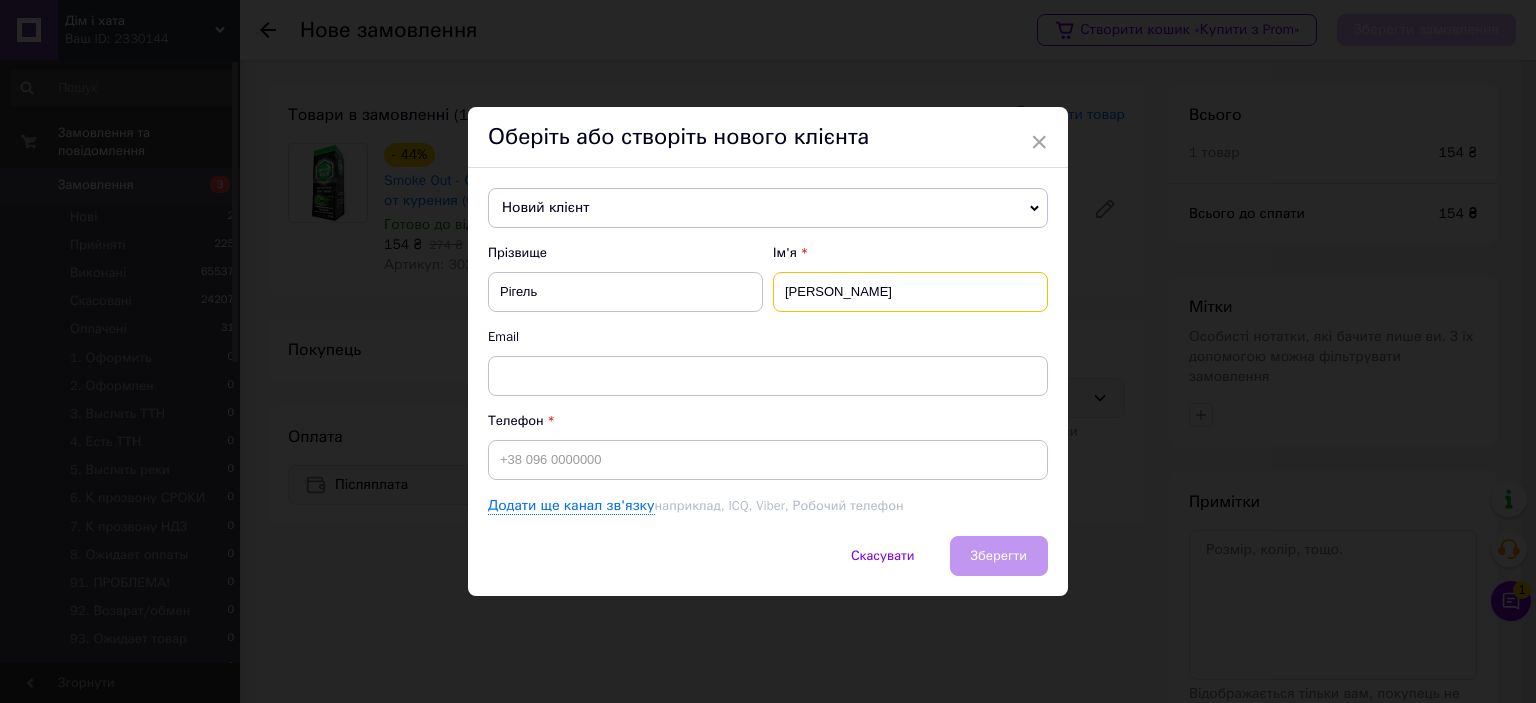 type on "Мирослав" 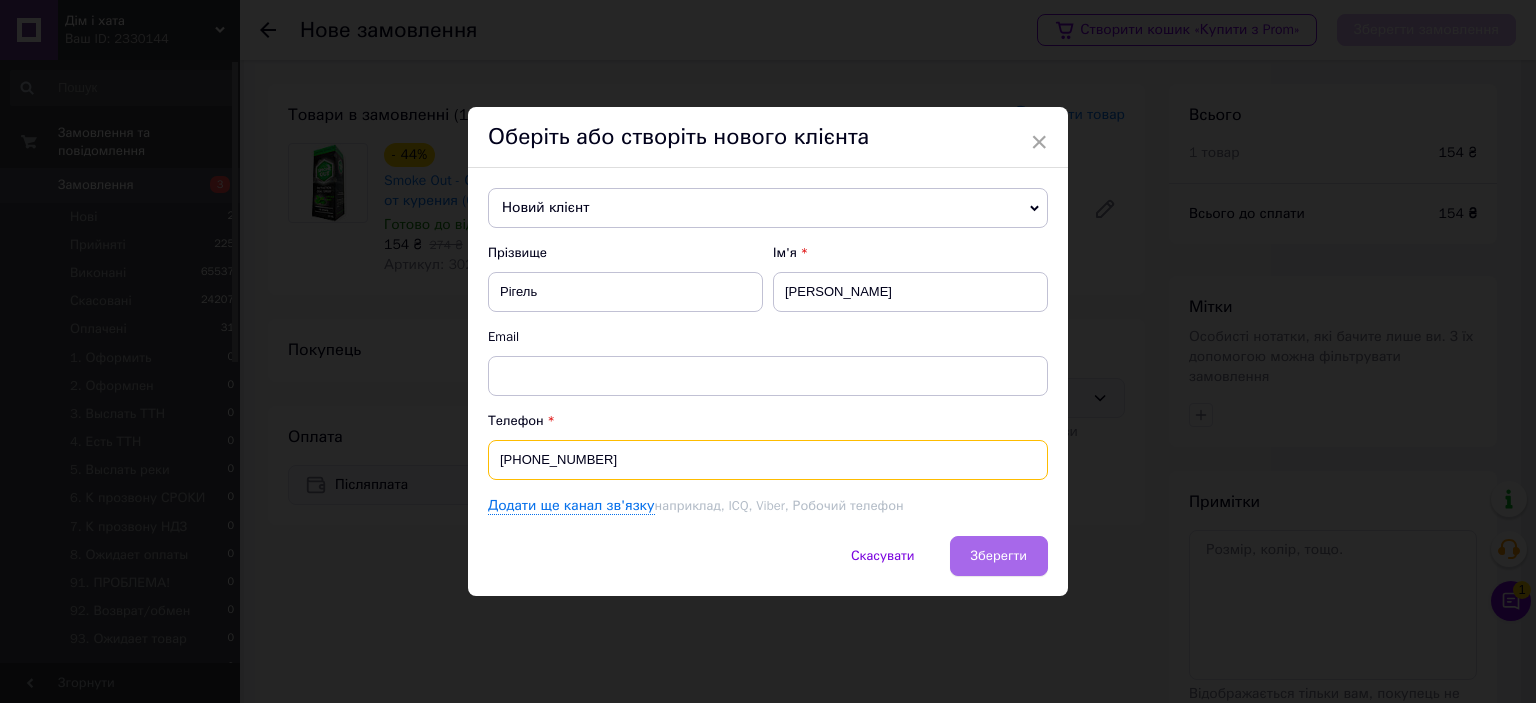 type on "+380975859721" 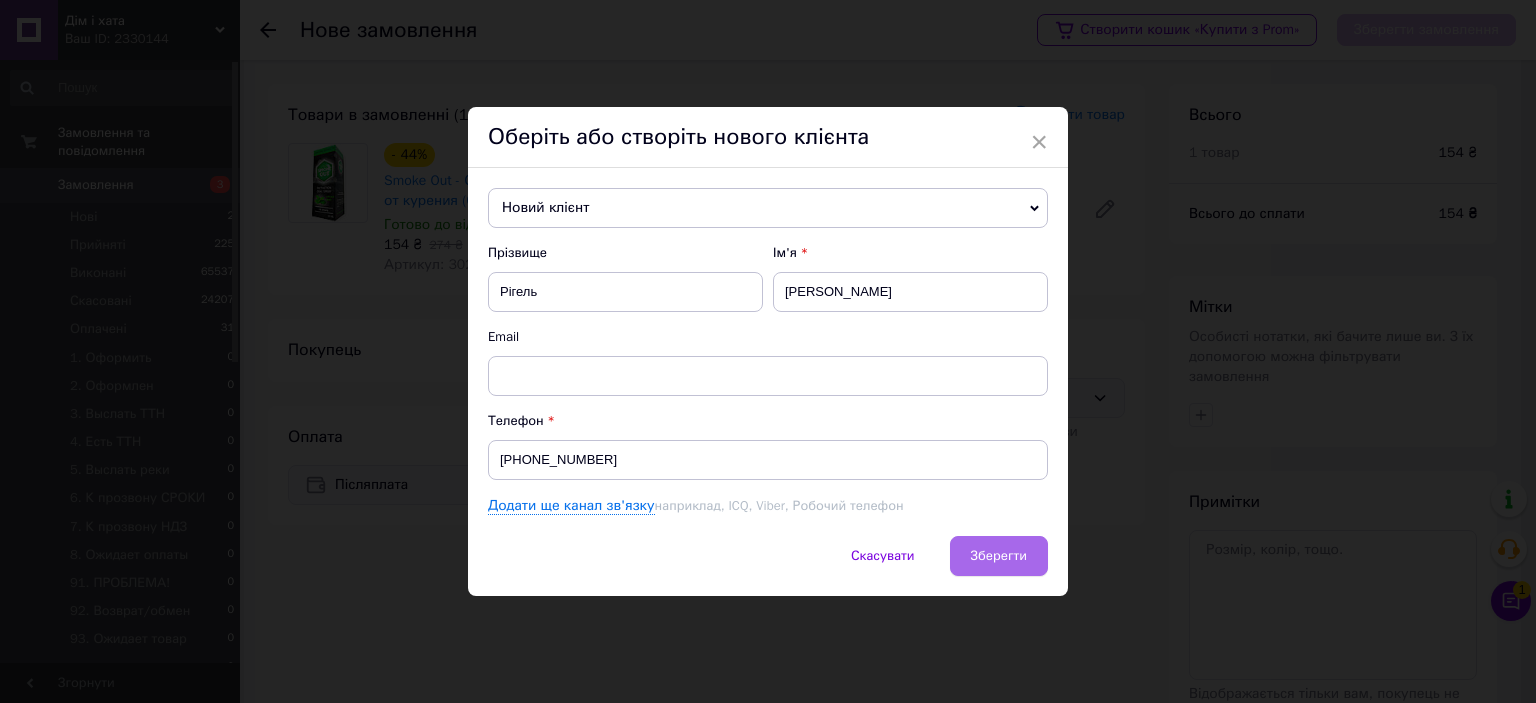 click on "Зберегти" at bounding box center (999, 556) 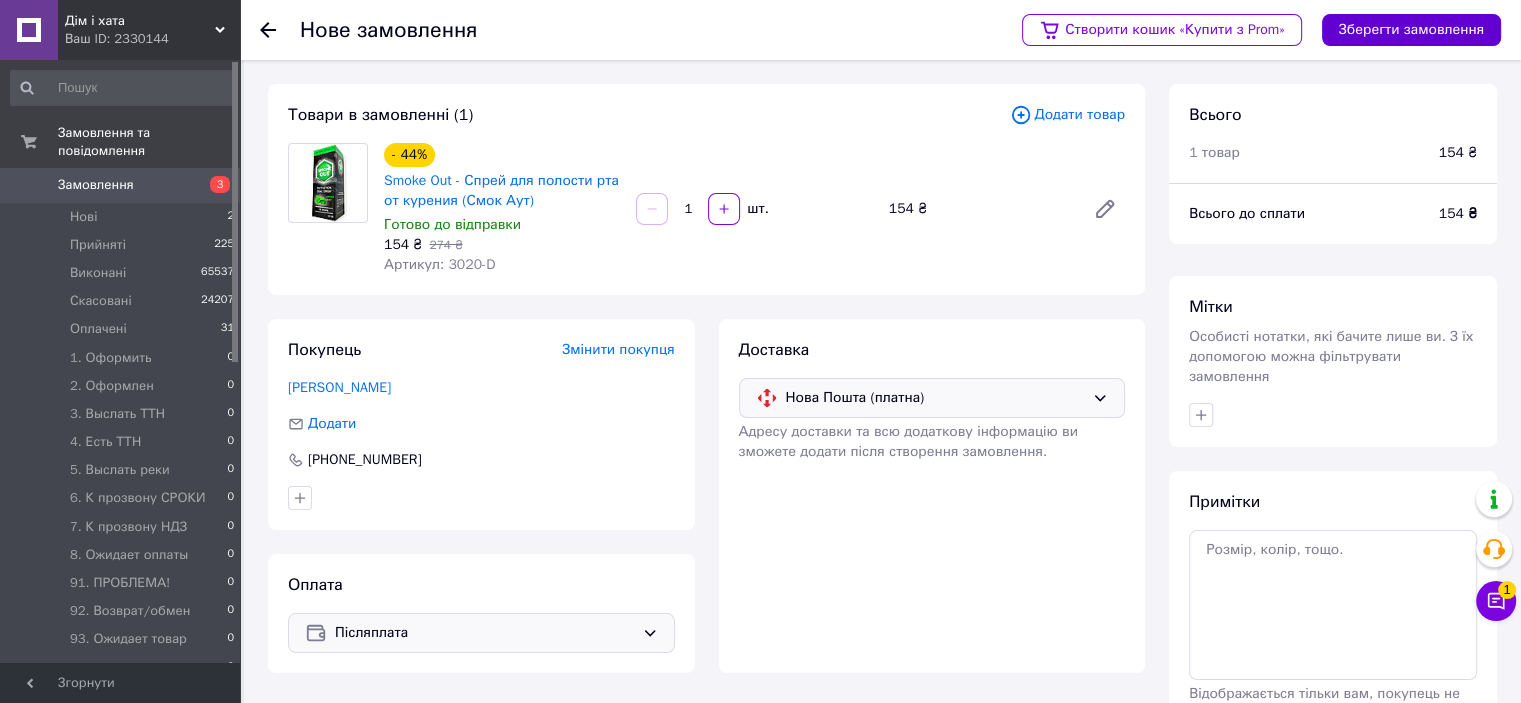 click on "Зберегти замовлення" at bounding box center [1411, 30] 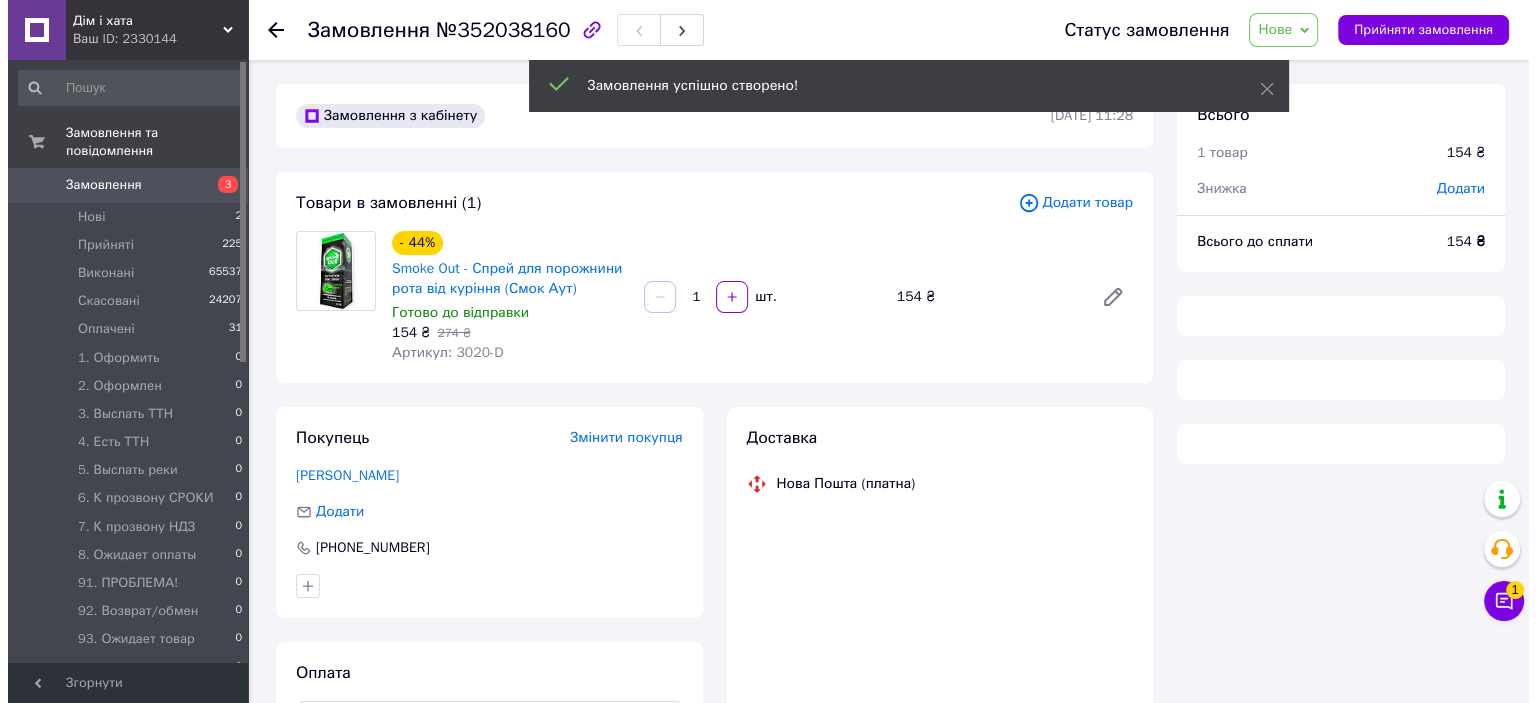 scroll, scrollTop: 100, scrollLeft: 0, axis: vertical 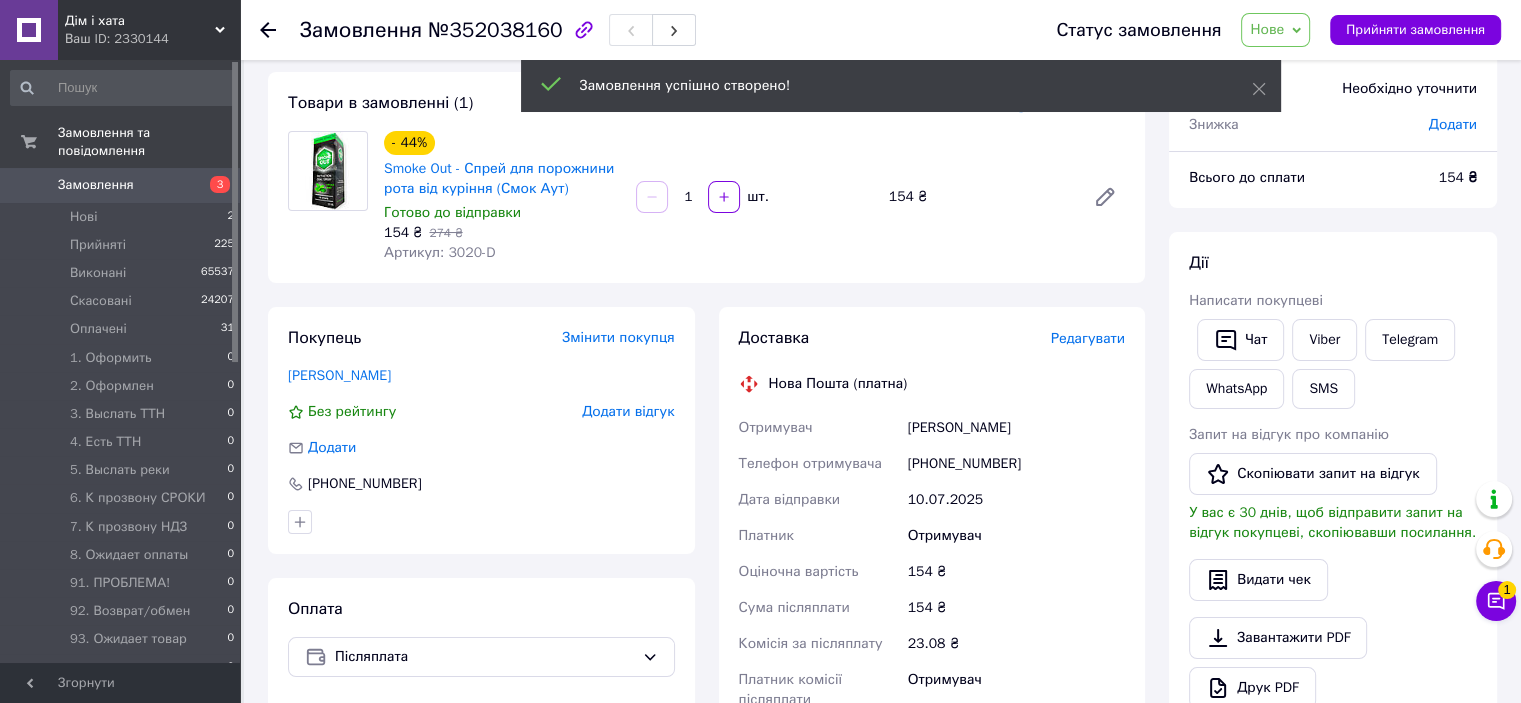 click on "Редагувати" at bounding box center (1088, 338) 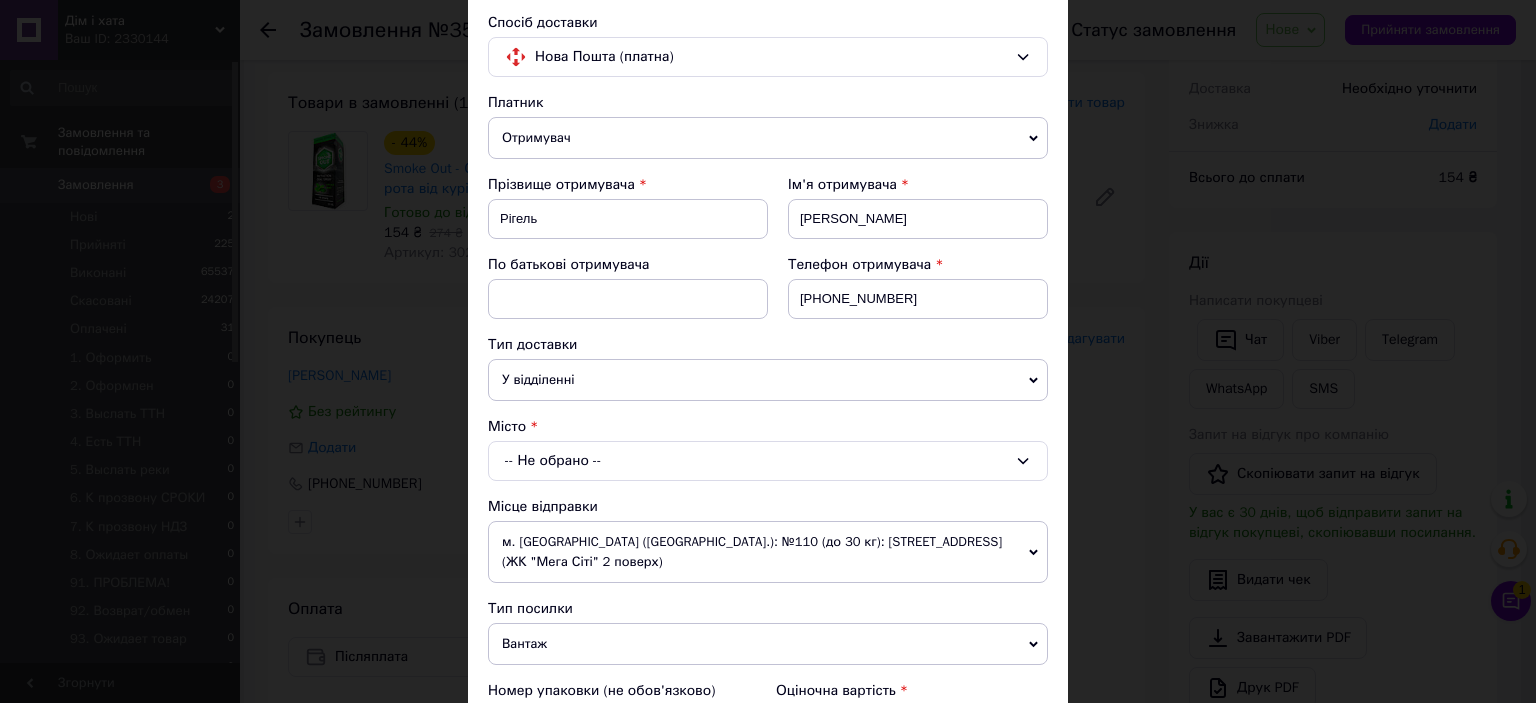 scroll, scrollTop: 300, scrollLeft: 0, axis: vertical 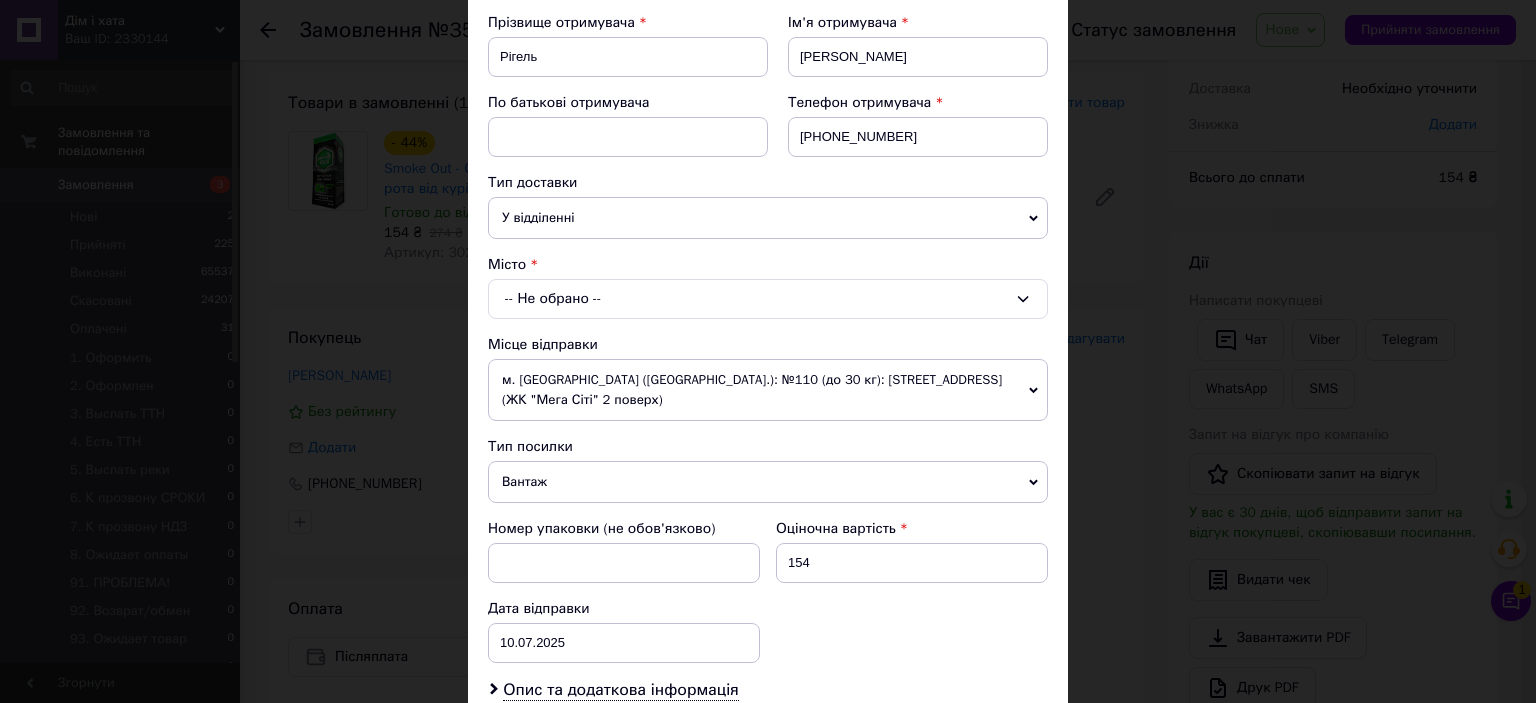 click on "-- Не обрано --" at bounding box center (768, 299) 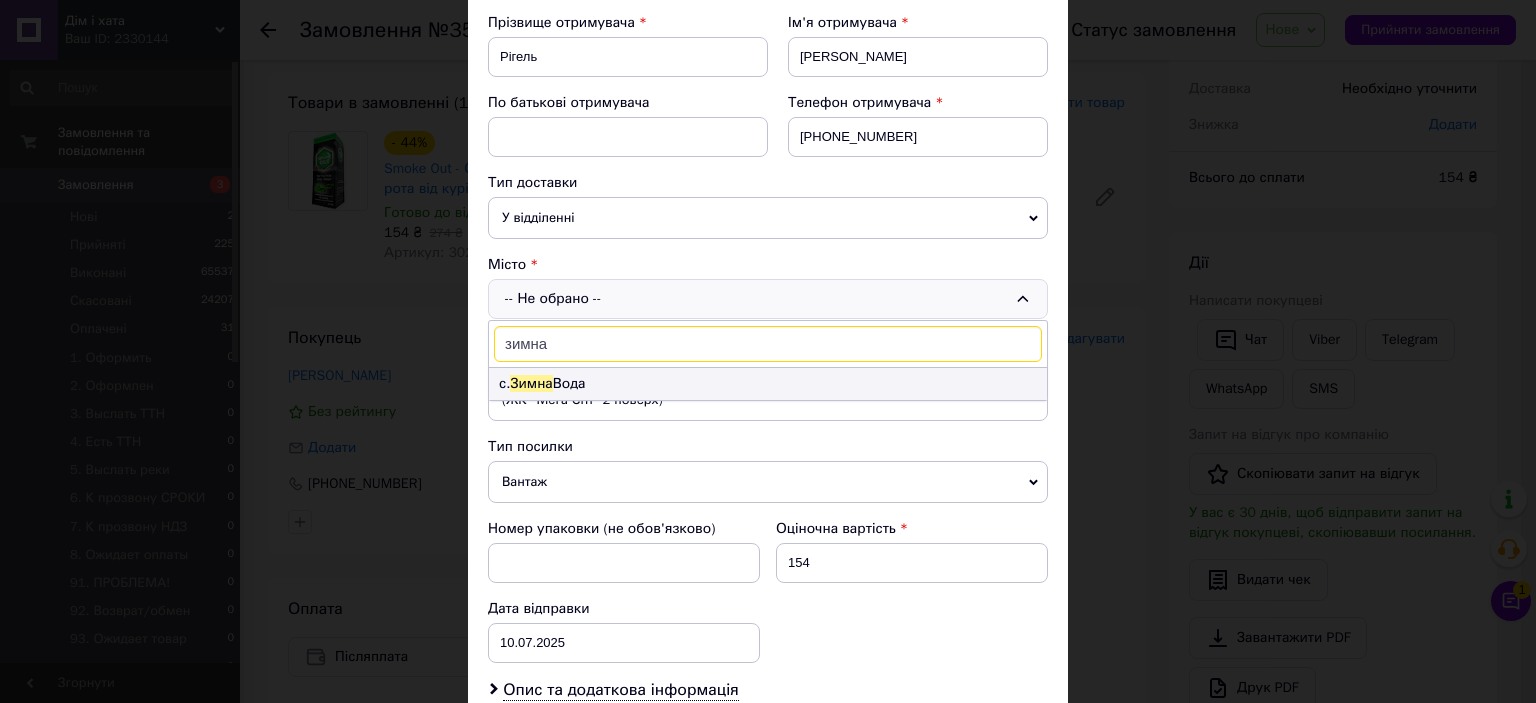 type on "зимна" 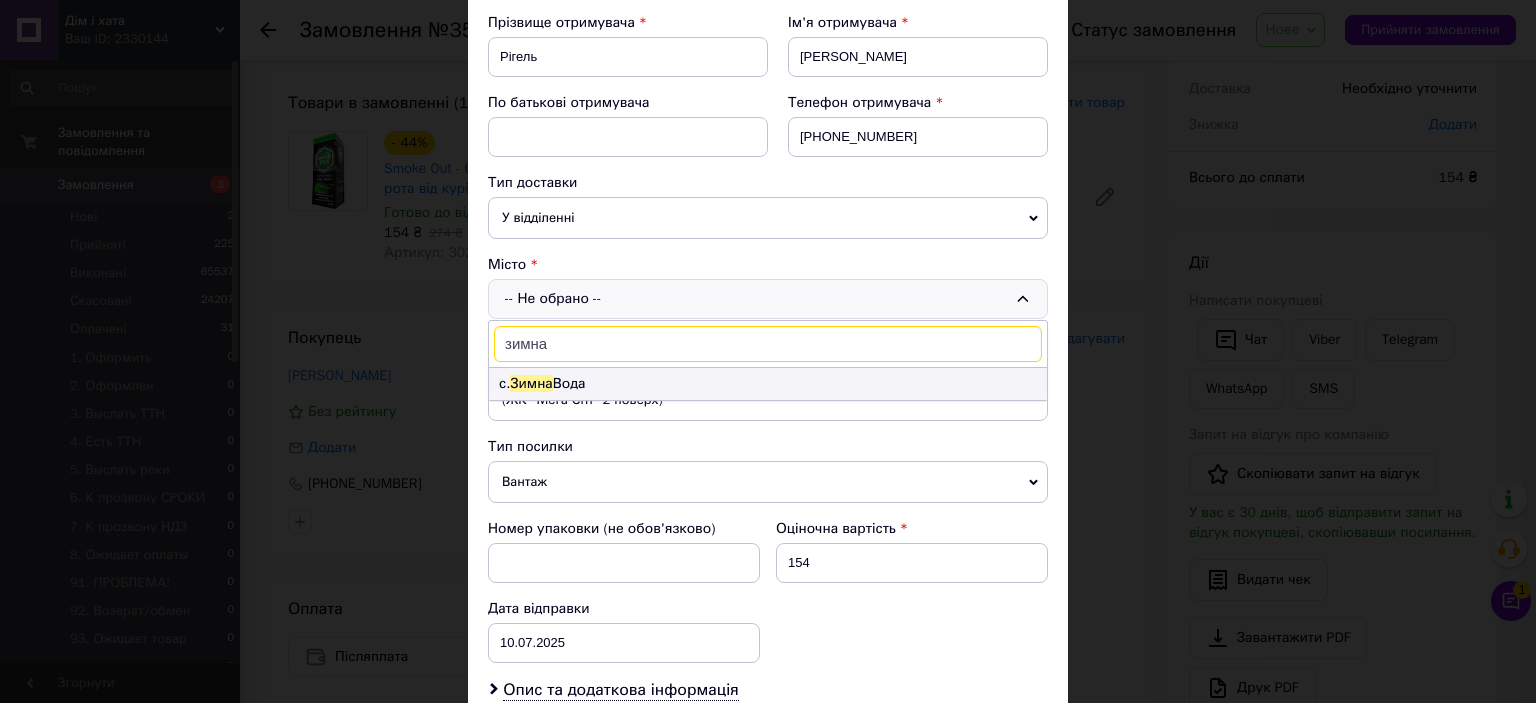 click on "с.  Зимна  Вода" at bounding box center [768, 384] 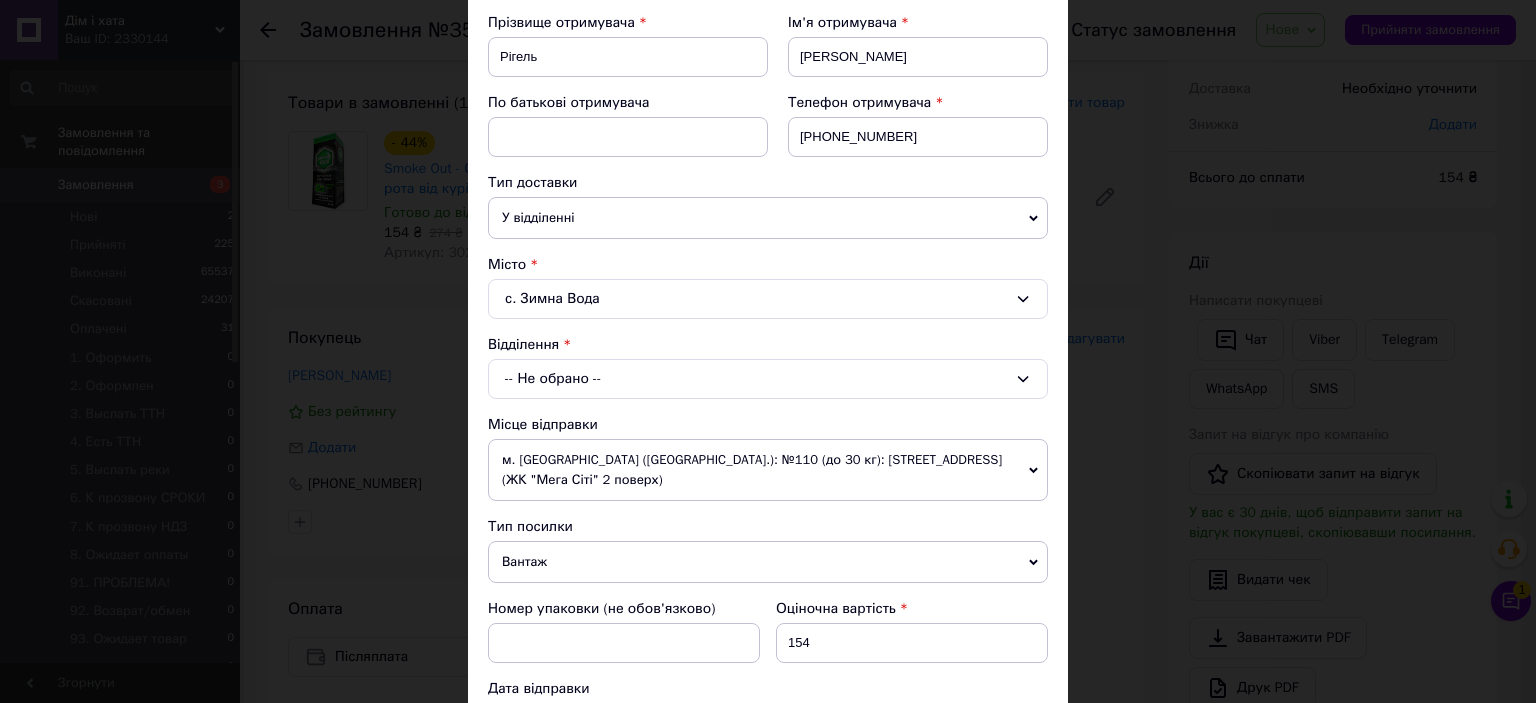 click on "-- Не обрано --" at bounding box center [768, 379] 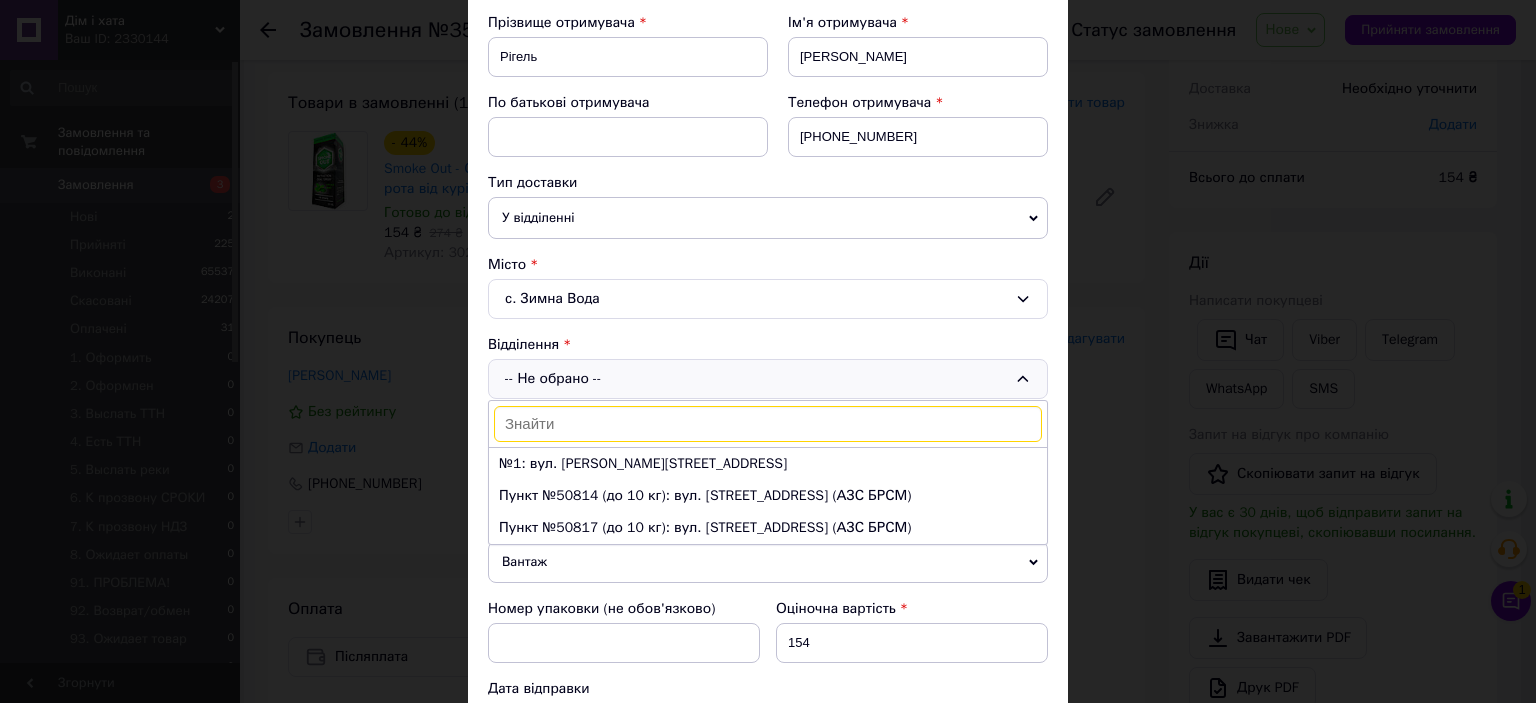 click on "№1: вул. Шухевича, 150а" at bounding box center (768, 464) 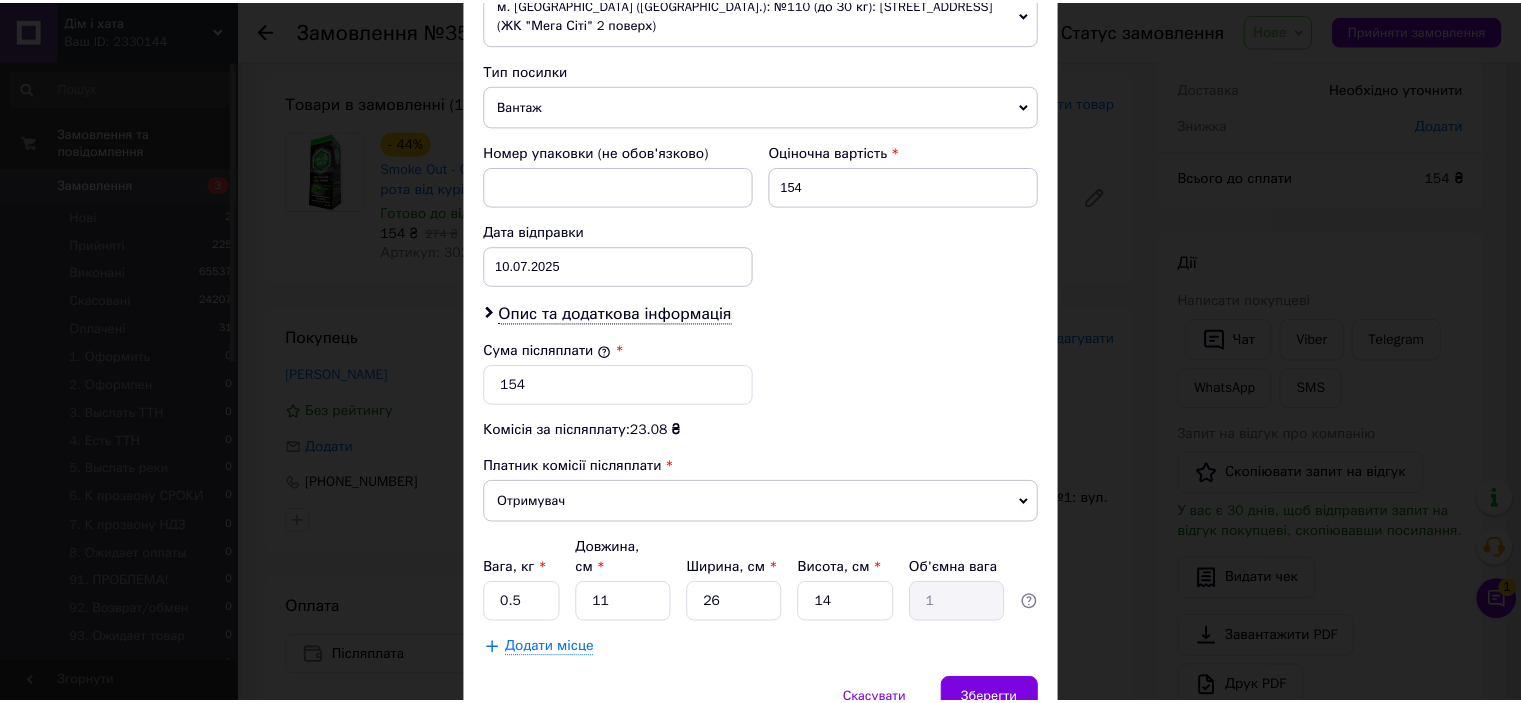 scroll, scrollTop: 836, scrollLeft: 0, axis: vertical 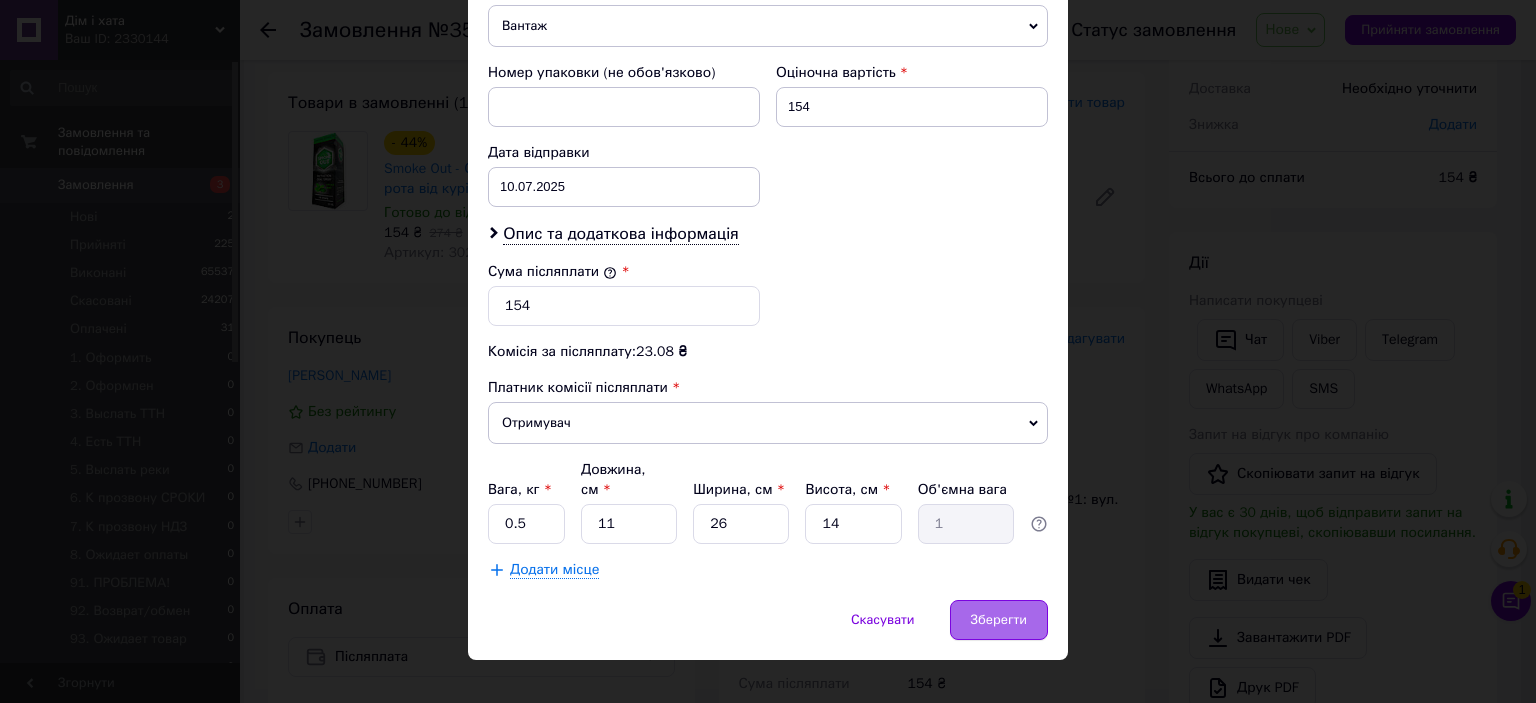click on "Зберегти" at bounding box center [999, 620] 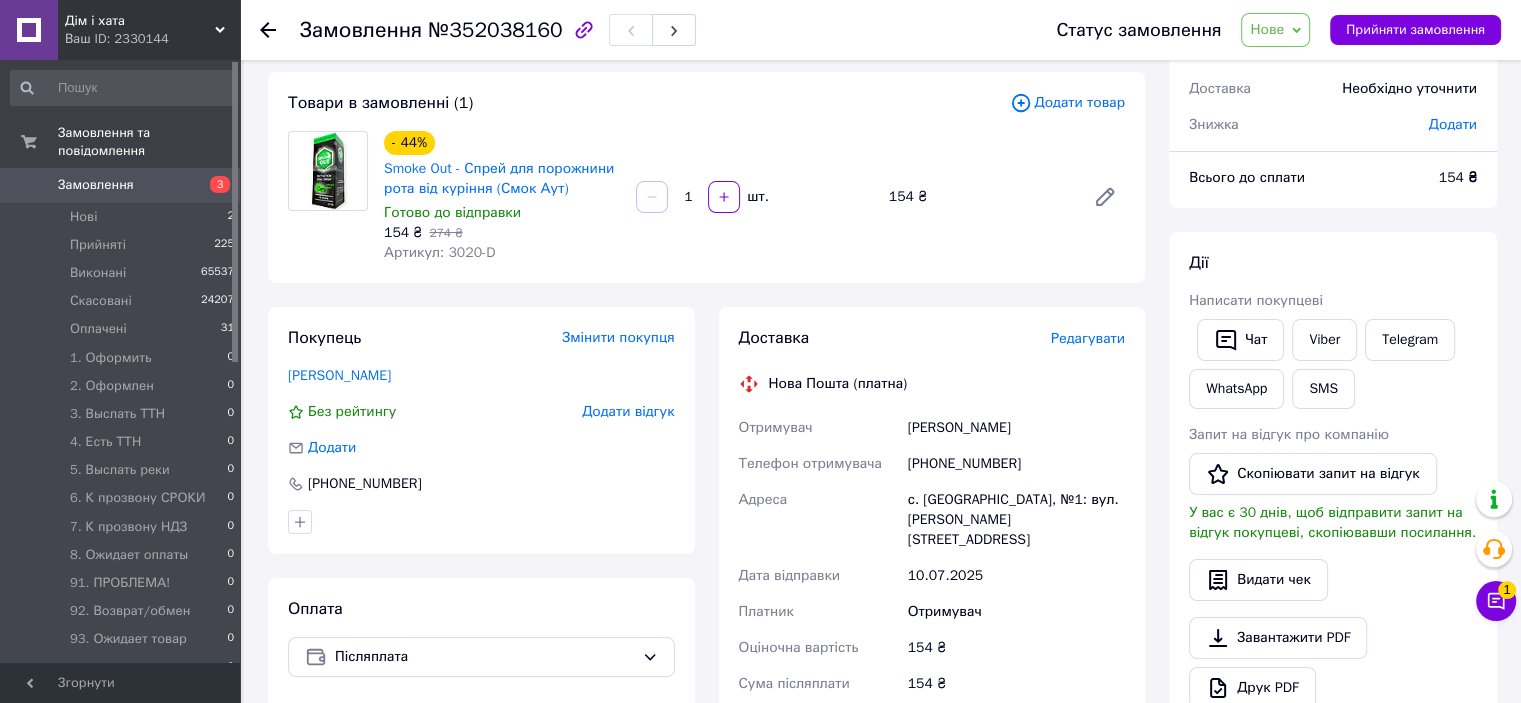 click on "Ваш ID: 2330144" at bounding box center [152, 39] 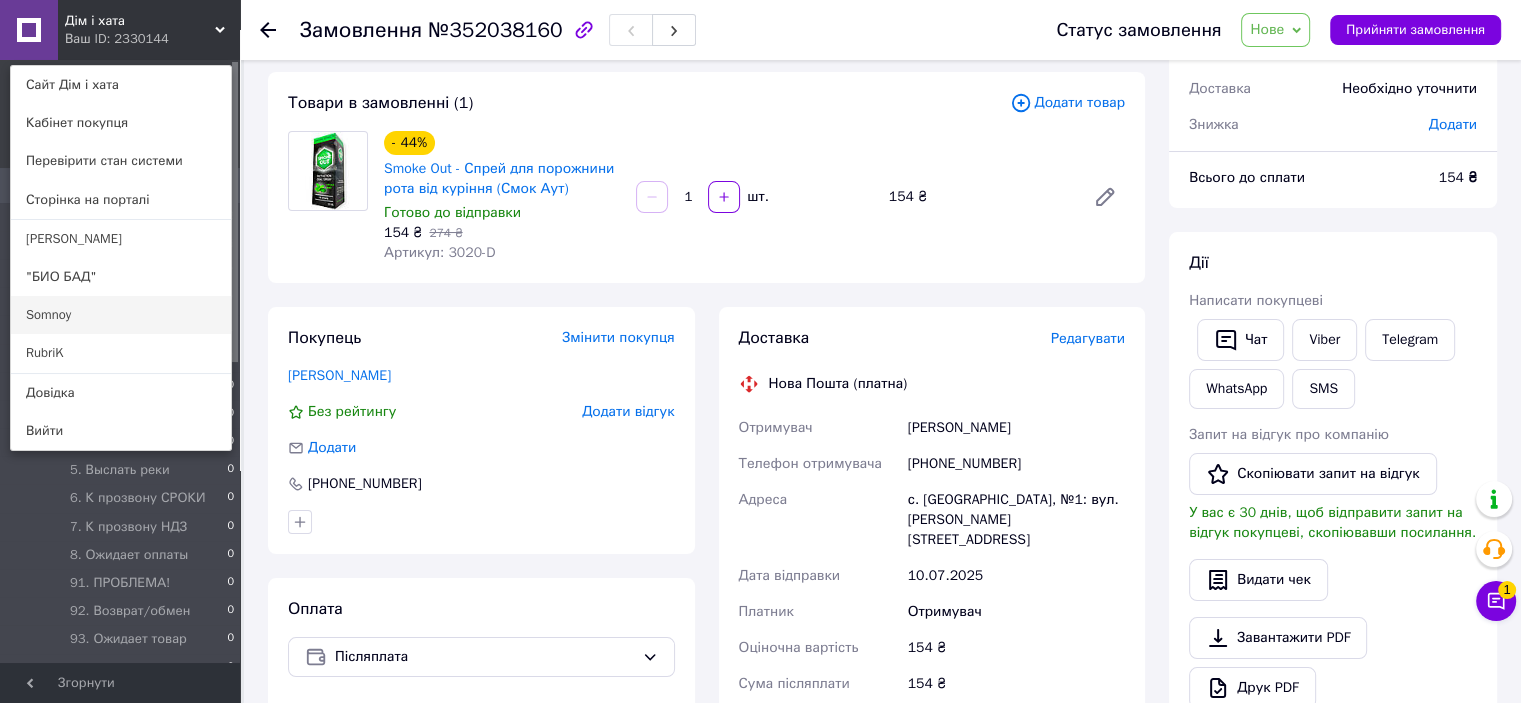 click on "Somnoy" at bounding box center [121, 315] 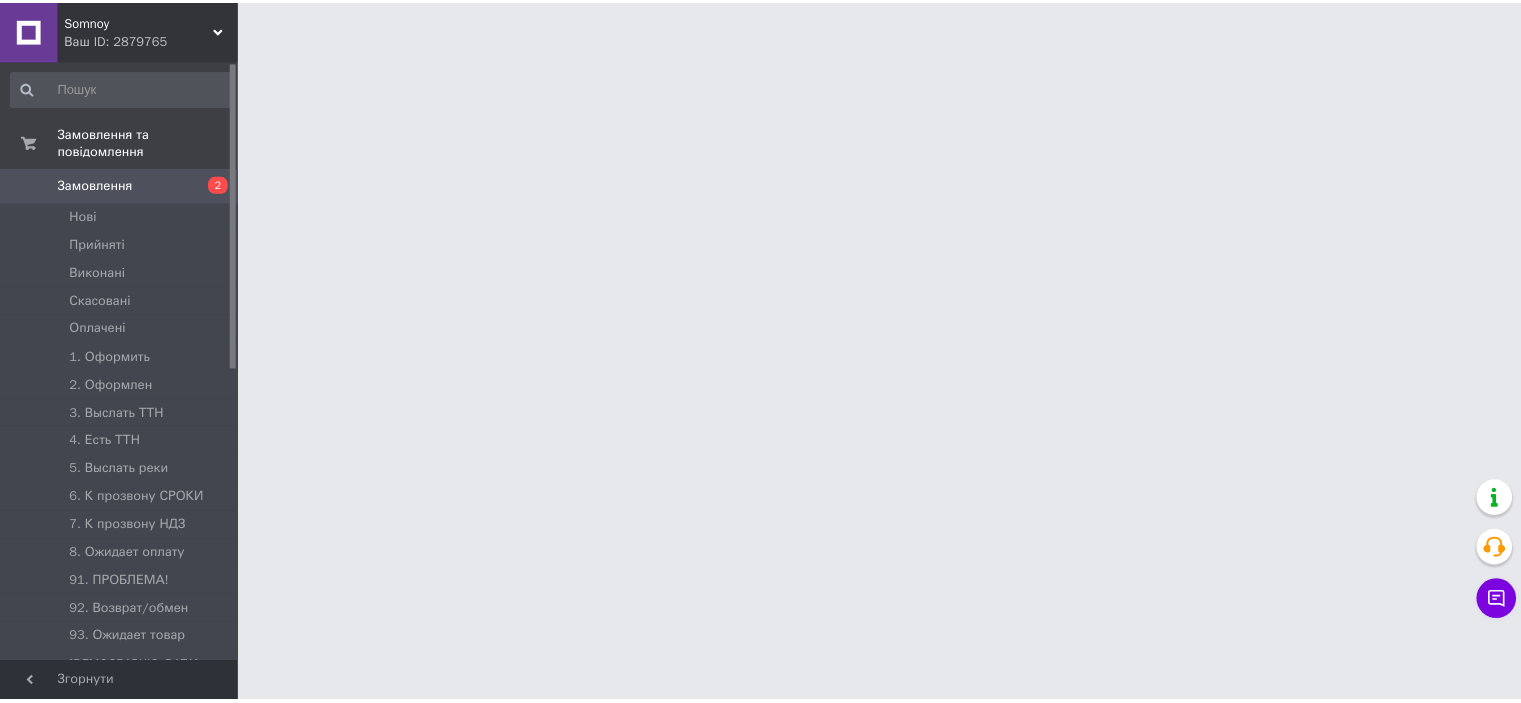 scroll, scrollTop: 0, scrollLeft: 0, axis: both 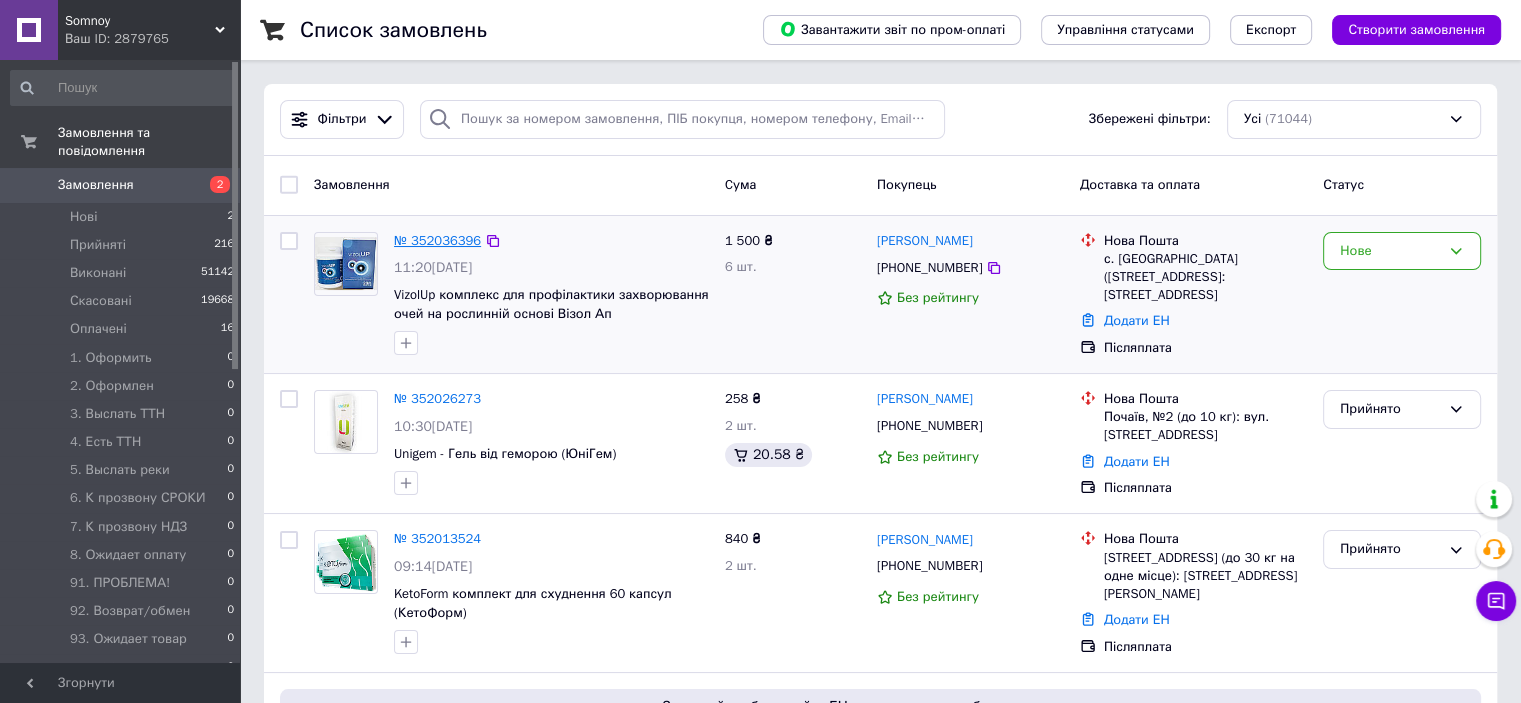 click on "№ 352036396" at bounding box center (437, 240) 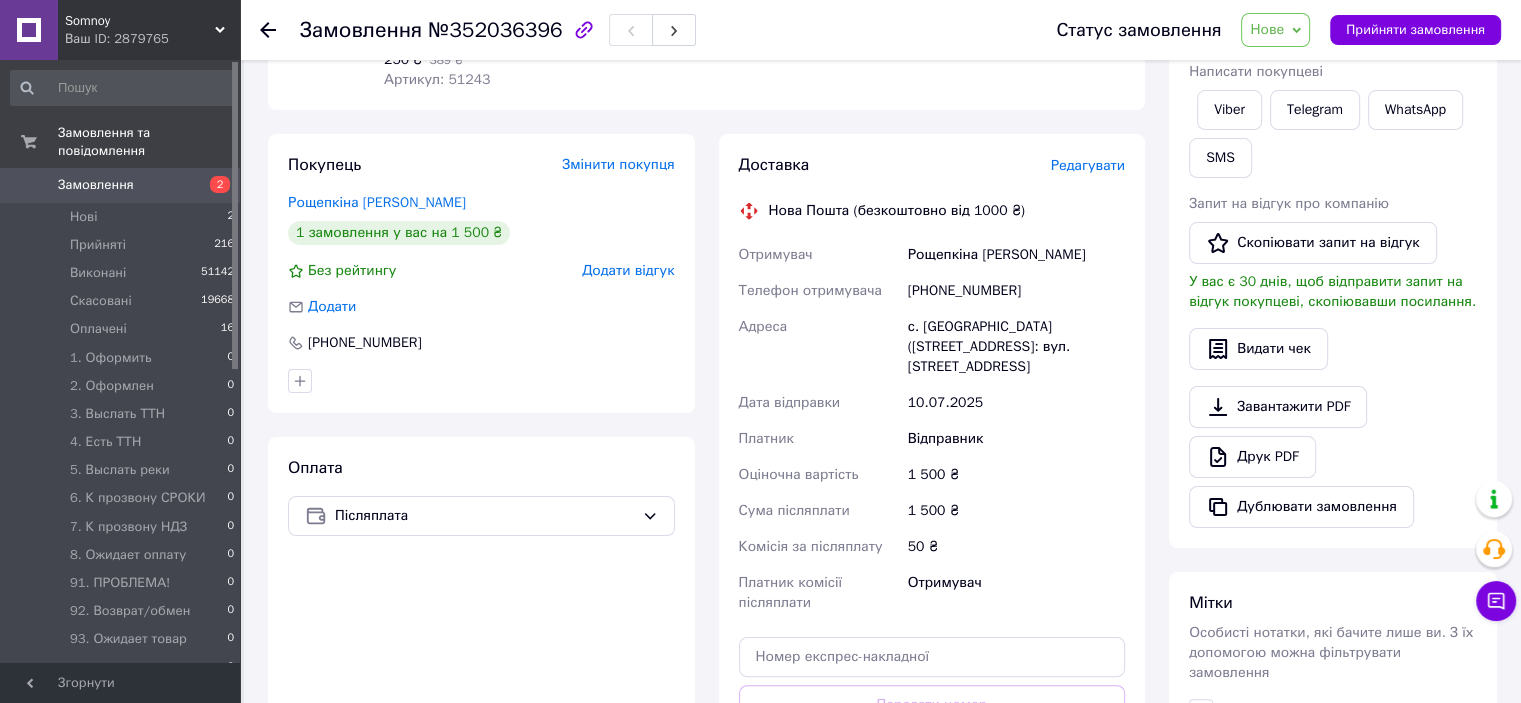 scroll, scrollTop: 300, scrollLeft: 0, axis: vertical 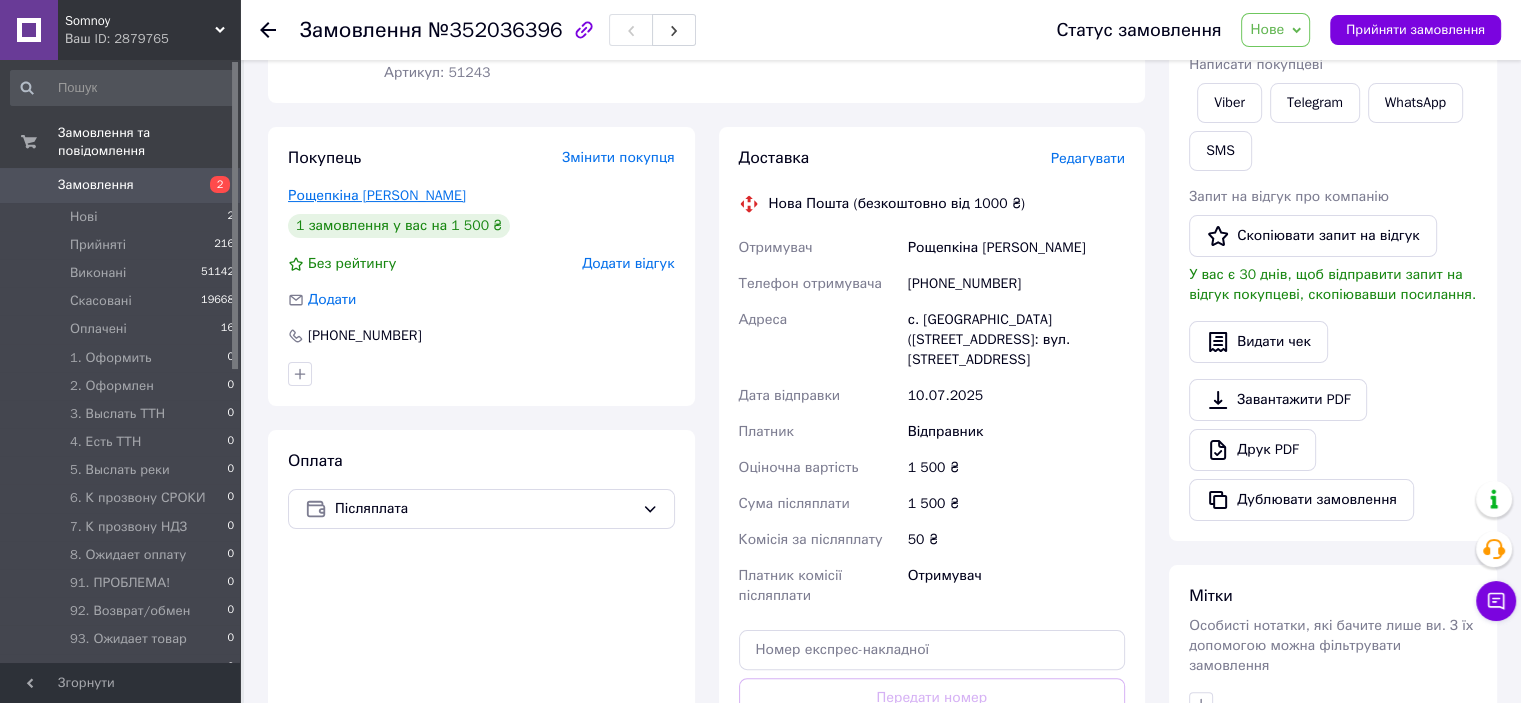 click on "Рощепкіна Софія" at bounding box center [377, 195] 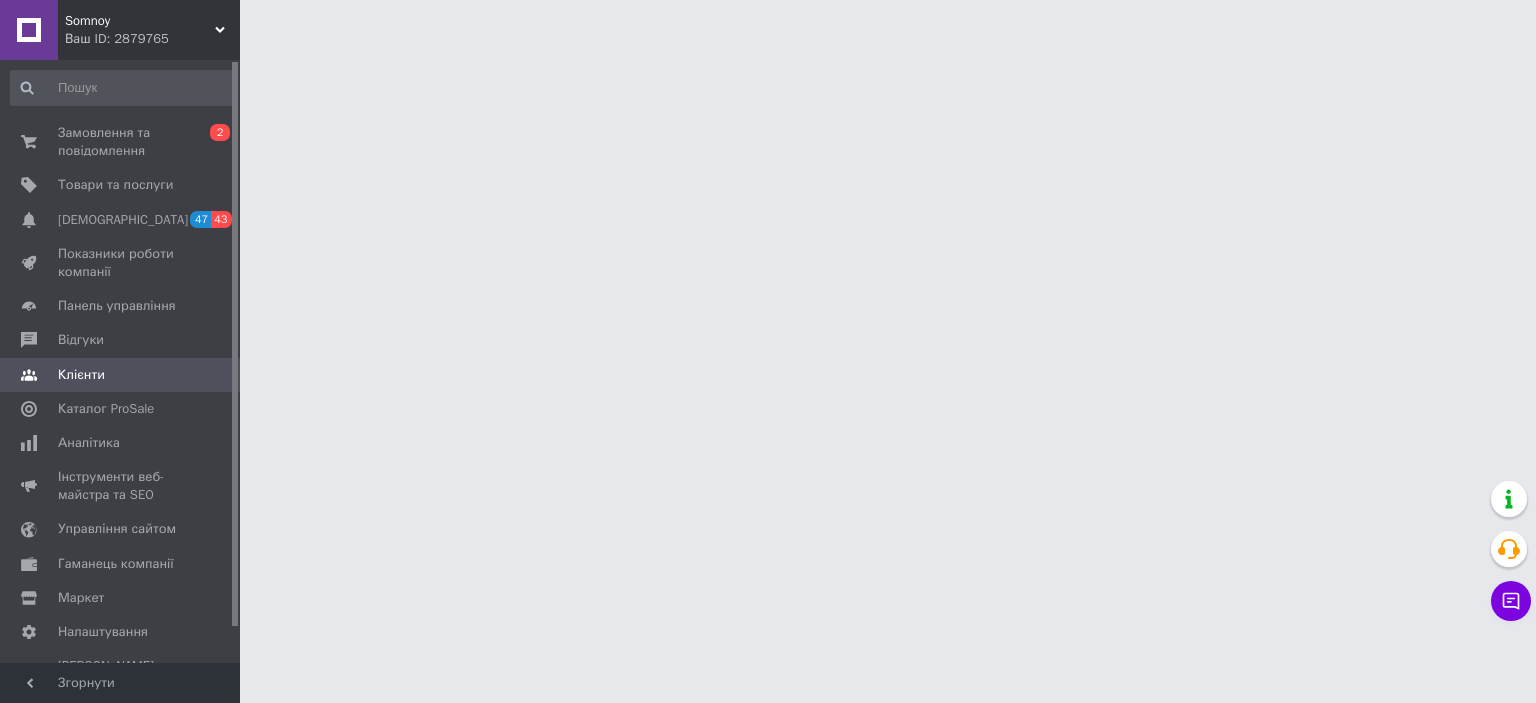 click on "Somnoy Ваш ID: 2879765 Сайт Somnoy Кабінет покупця Перевірити стан системи Сторінка на порталі Константин Мазур "БИО БАД" RubriK Дом и хата Довідка Вийти Замовлення та повідомлення 0 2 Товари та послуги Сповіщення 47 43 Показники роботи компанії Панель управління Відгуки Клієнти Каталог ProSale Аналітика Інструменти веб-майстра та SEO Управління сайтом Гаманець компанії Маркет Налаштування Тарифи та рахунки Prom топ Згорнути" at bounding box center (768, 25) 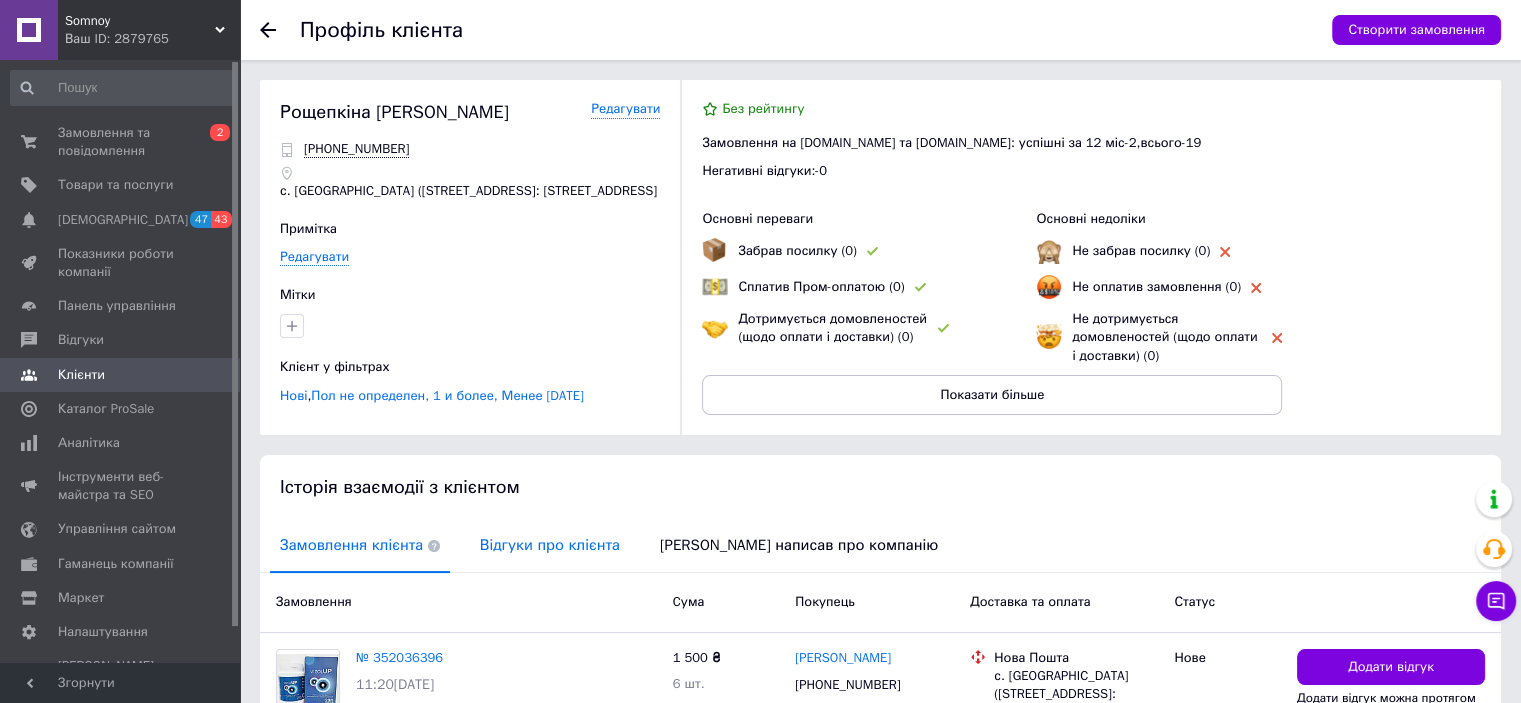 click on "Відгуки про клієнта" at bounding box center (550, 545) 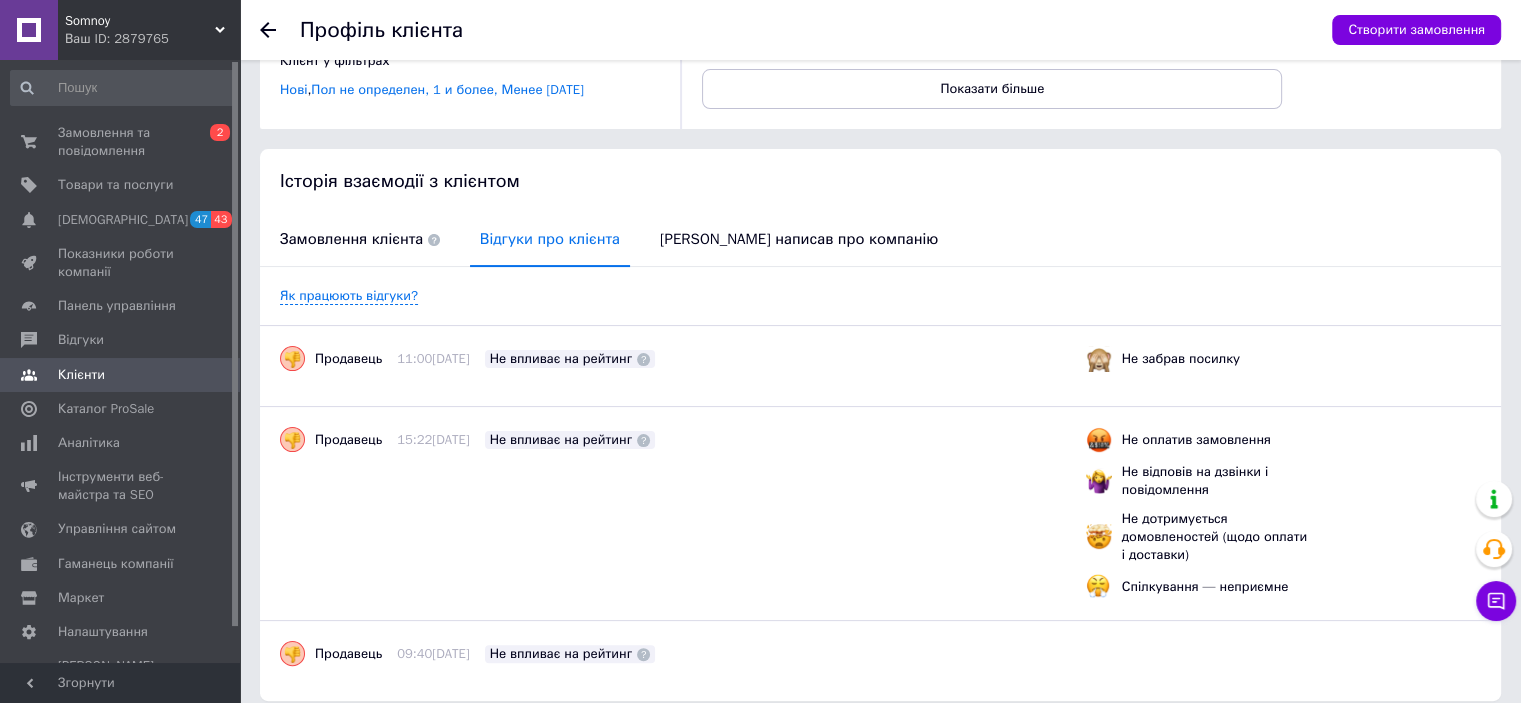 scroll, scrollTop: 382, scrollLeft: 0, axis: vertical 